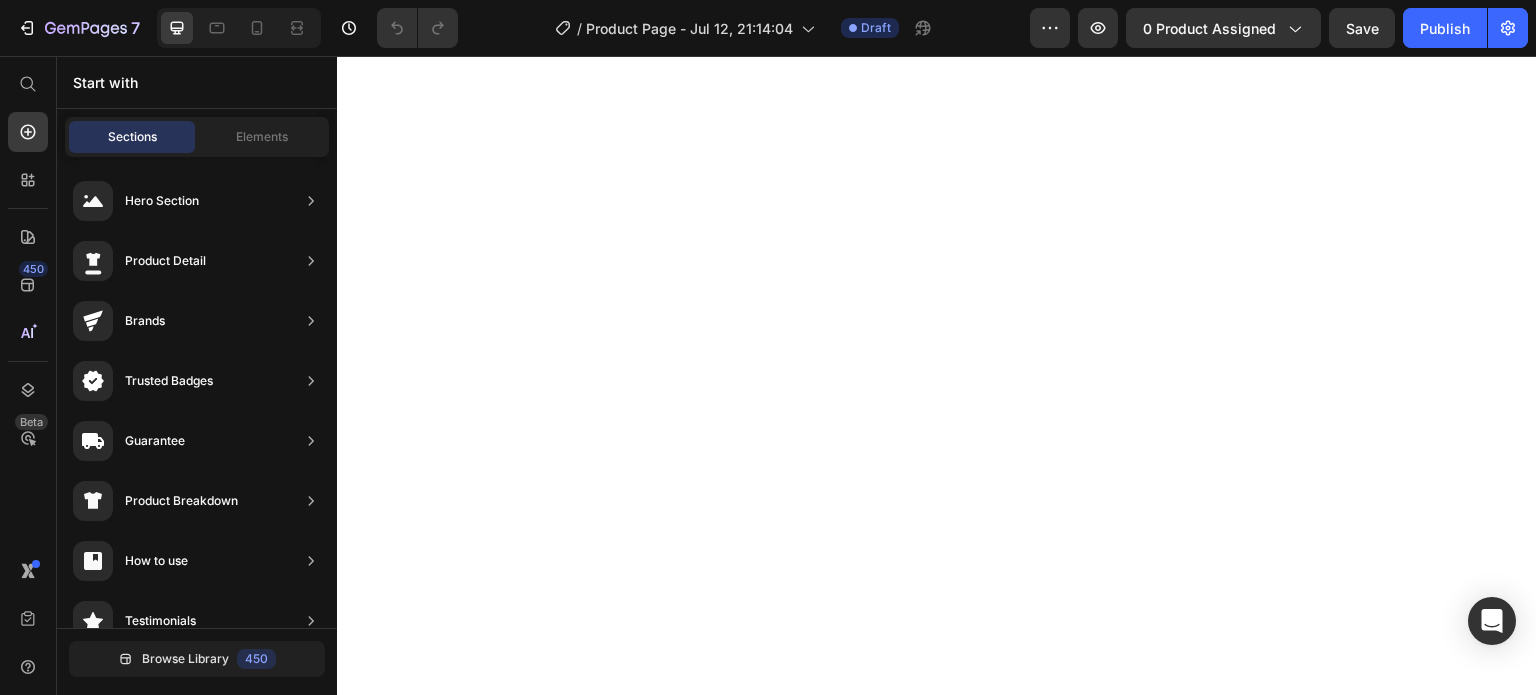scroll, scrollTop: 0, scrollLeft: 0, axis: both 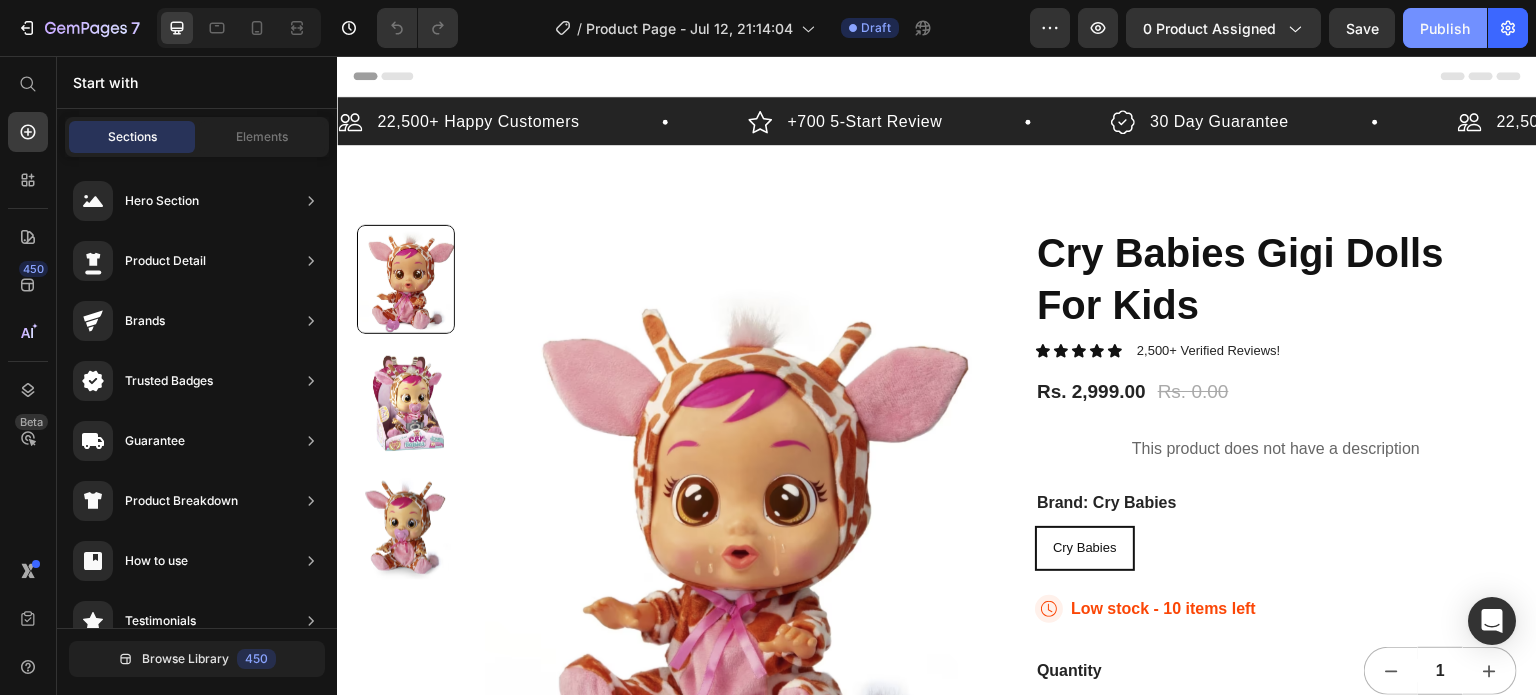 click on "Publish" at bounding box center [1445, 28] 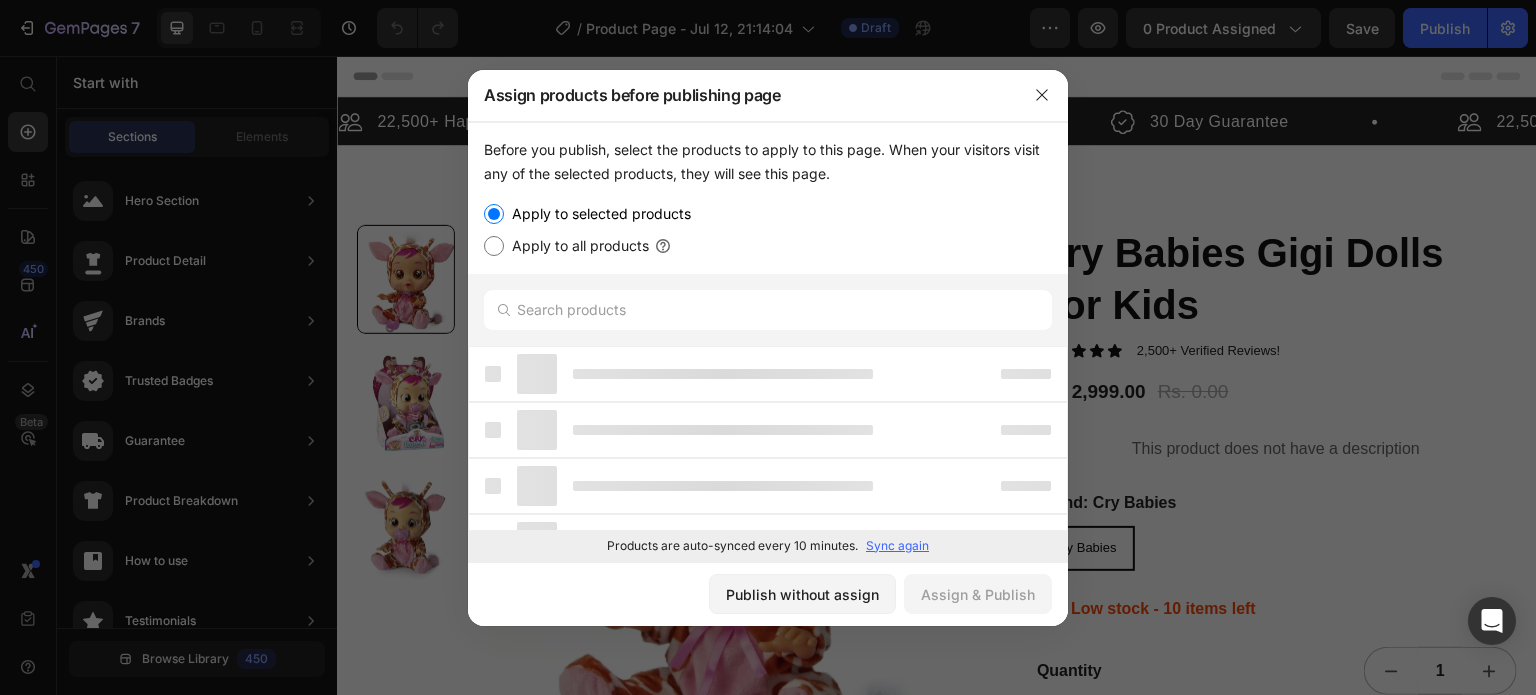 click on "Apply to all products" at bounding box center (576, 246) 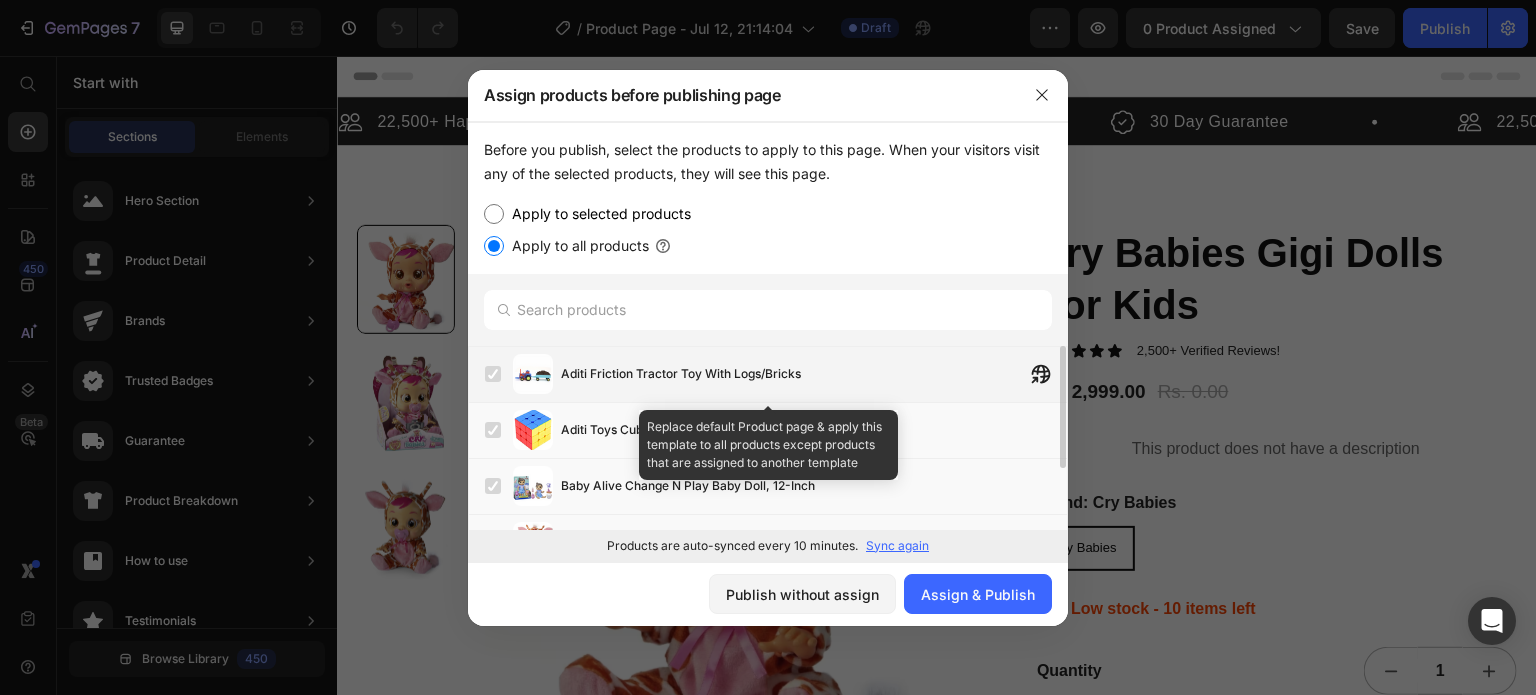 scroll, scrollTop: 95, scrollLeft: 0, axis: vertical 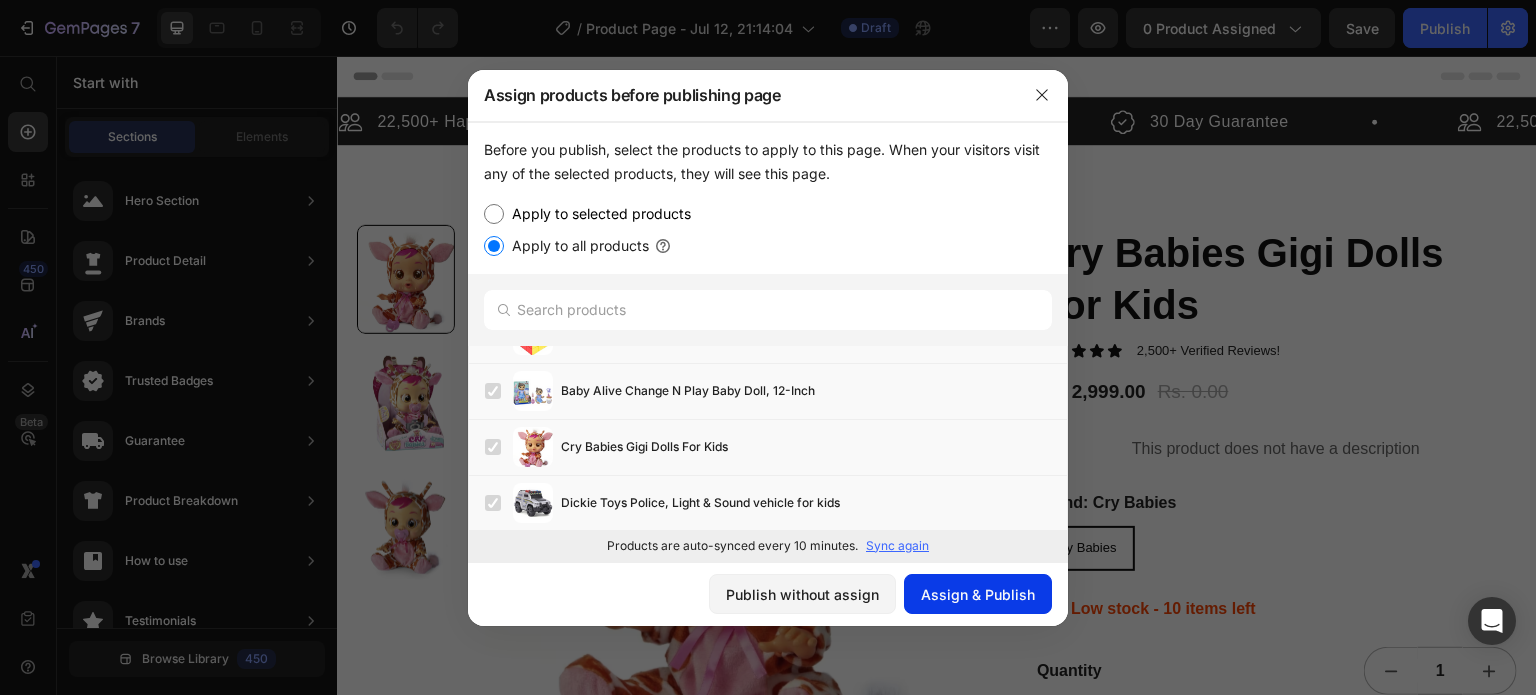 click on "Assign & Publish" at bounding box center [978, 594] 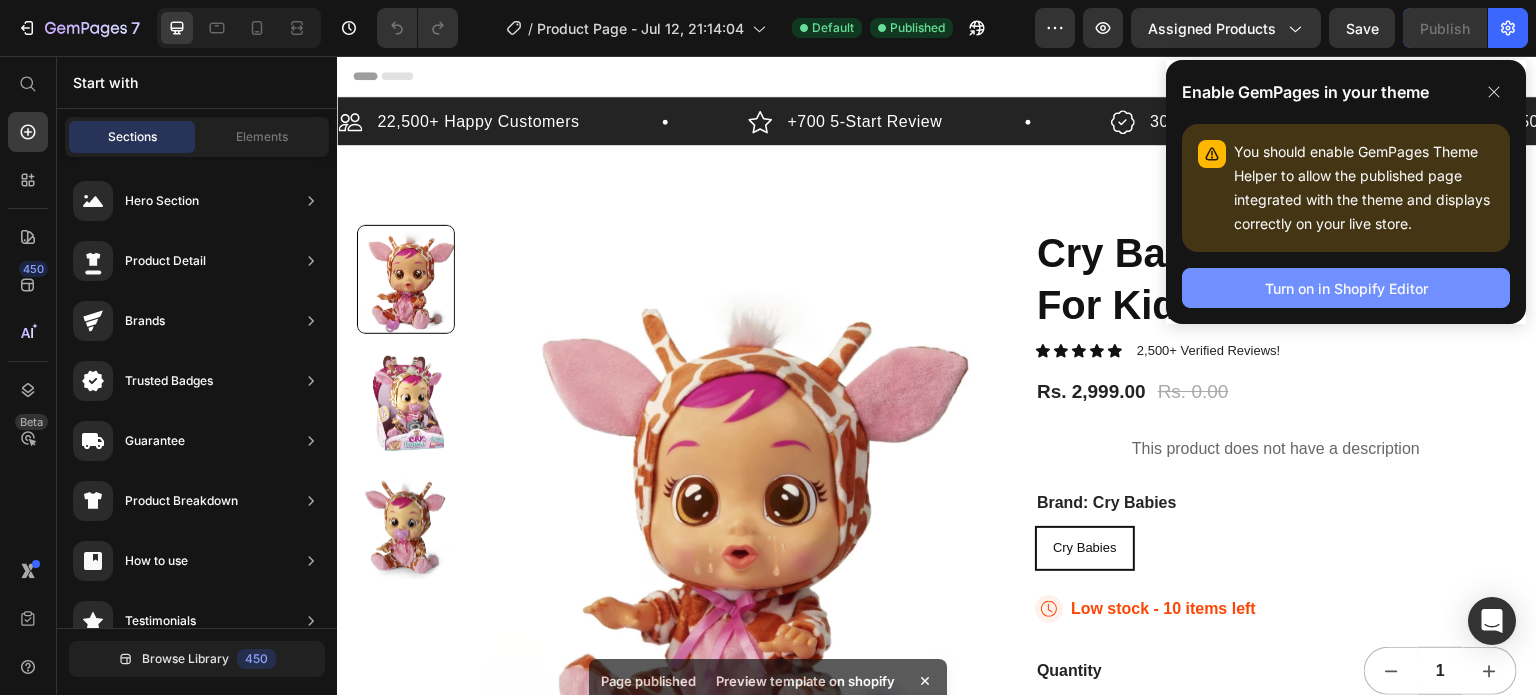 click on "Turn on in Shopify Editor" at bounding box center (1346, 288) 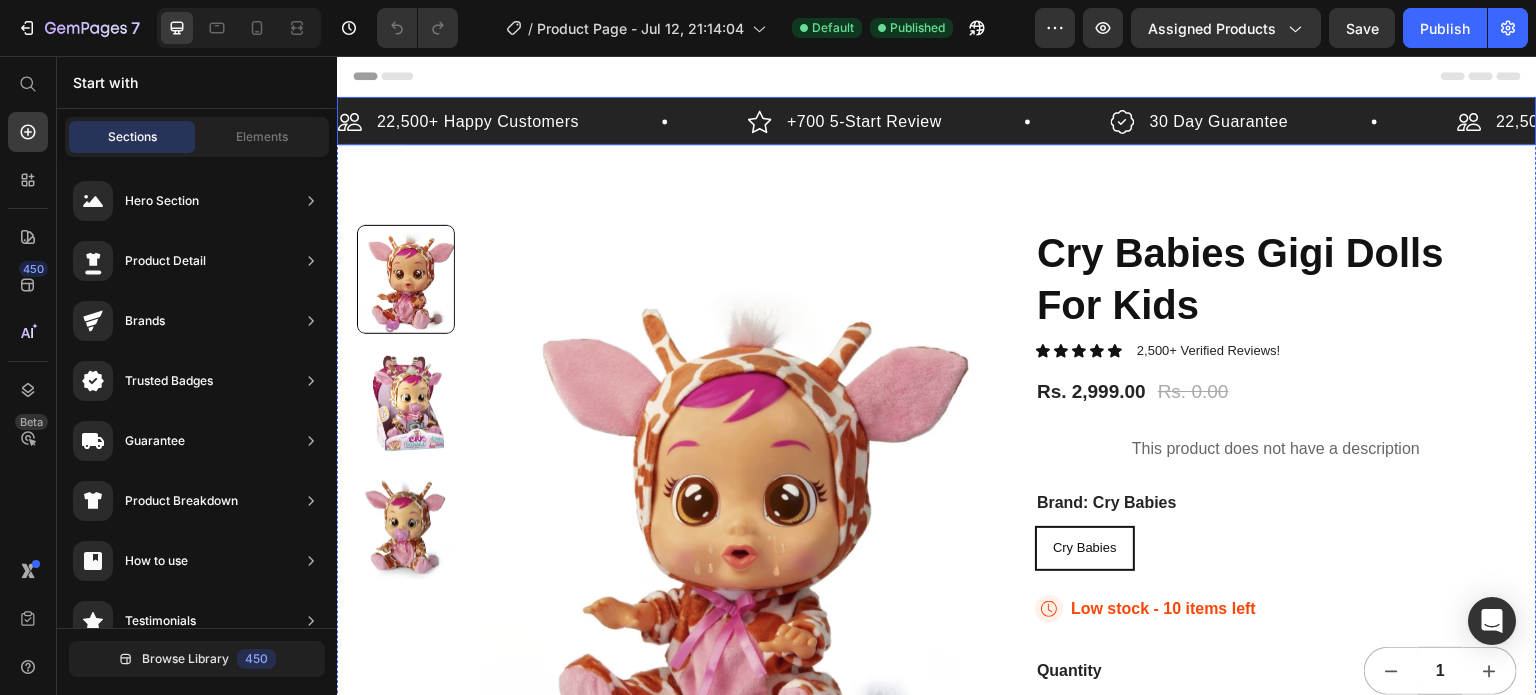 click on "+700 5-Start Review Item List" at bounding box center (929, 122) 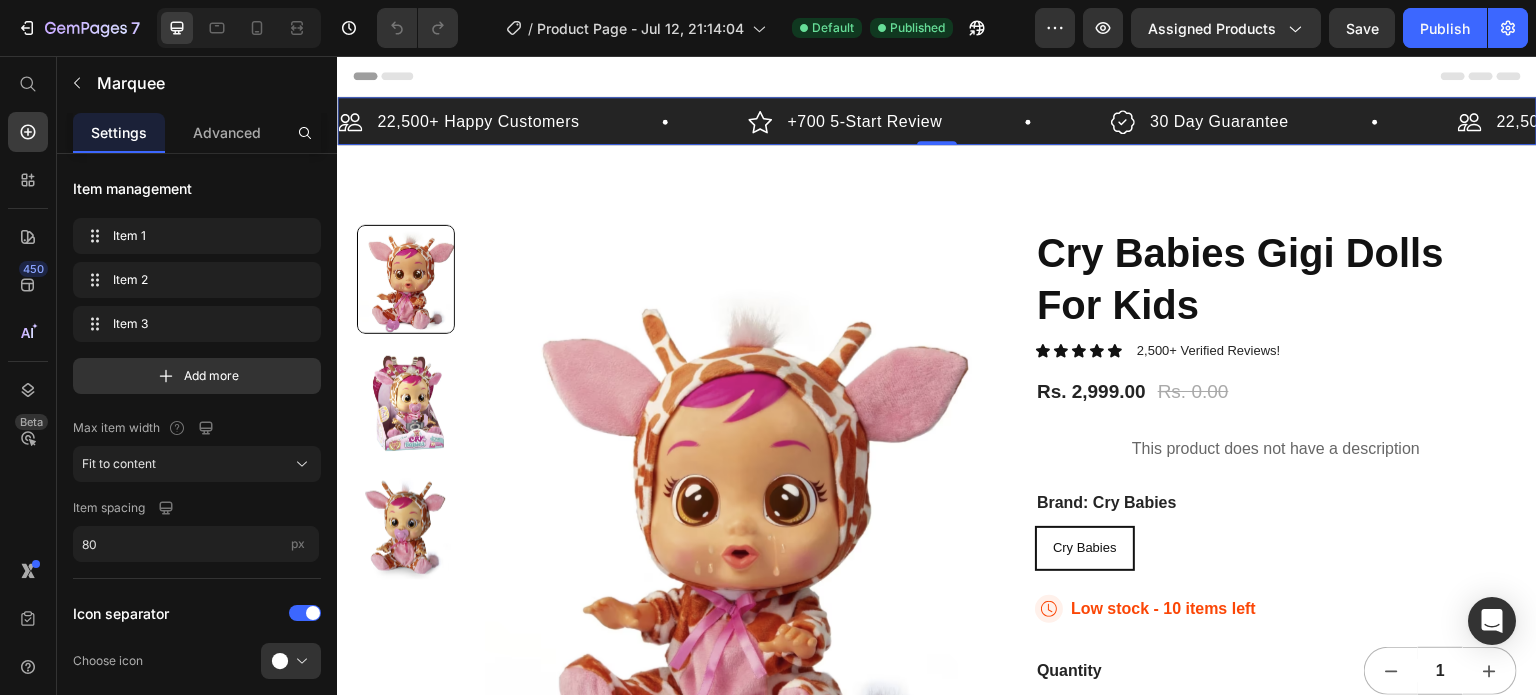 click on "+700 5-Start Review Item List" at bounding box center [929, 122] 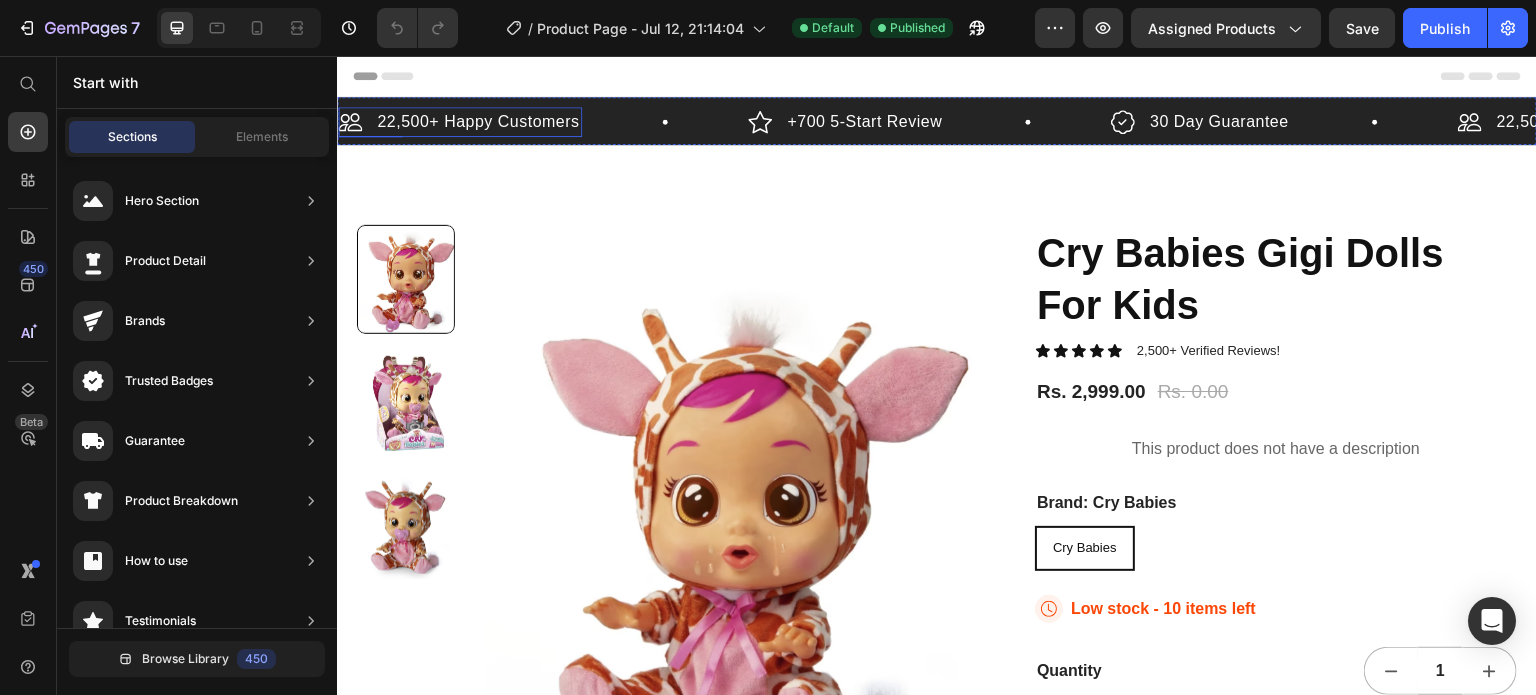 click on "22,500+ Happy Customers" at bounding box center (478, 122) 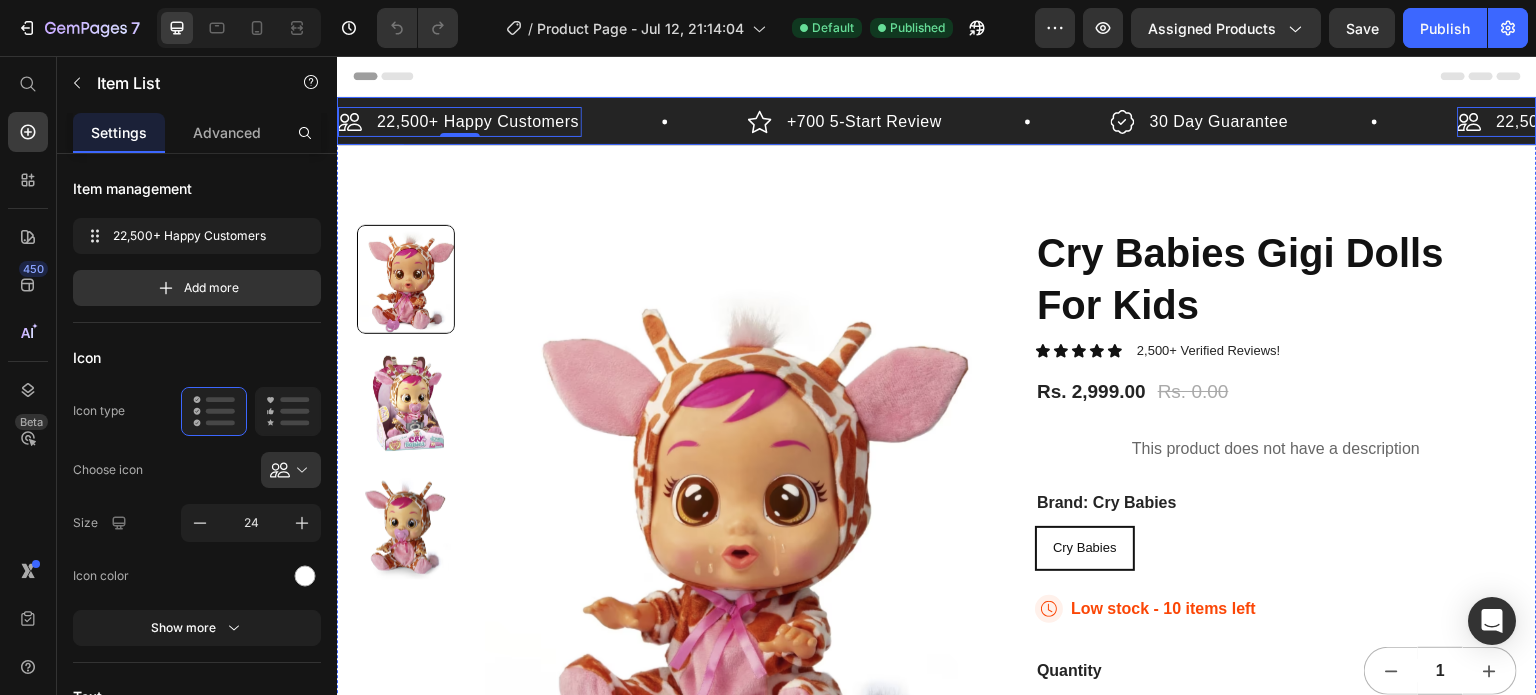 click on "22,500+ Happy Customers Item List   0
+700 5-Start Review Item List
30 Day Guarantee Item List
22,500+ Happy Customers Item List   0
+700 5-Start Review Item List
30 Day Guarantee Item List
22,500+ Happy Customers Item List   0
+700 5-Start Review Item List
30 Day Guarantee Item List
22,500+ Happy Customers Item List   0
+700 5-Start Review Item List
30 Day Guarantee Item List
22,500+ Happy Customers Item List   0
+700 5-Start Review Item List
30 Day Guarantee Item List
22,500+ Happy Customers Item List   0
+700 5-Start Review" at bounding box center (937, 121) 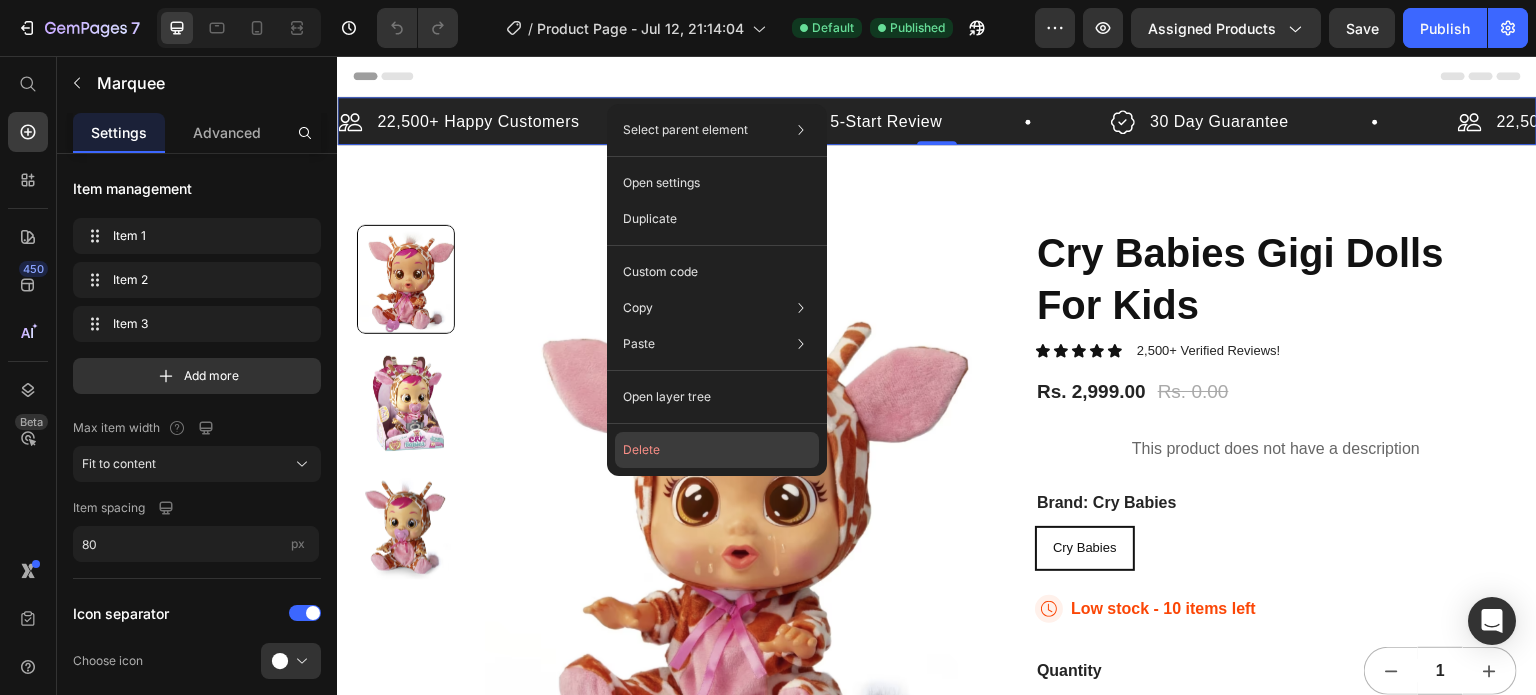 click on "Delete" 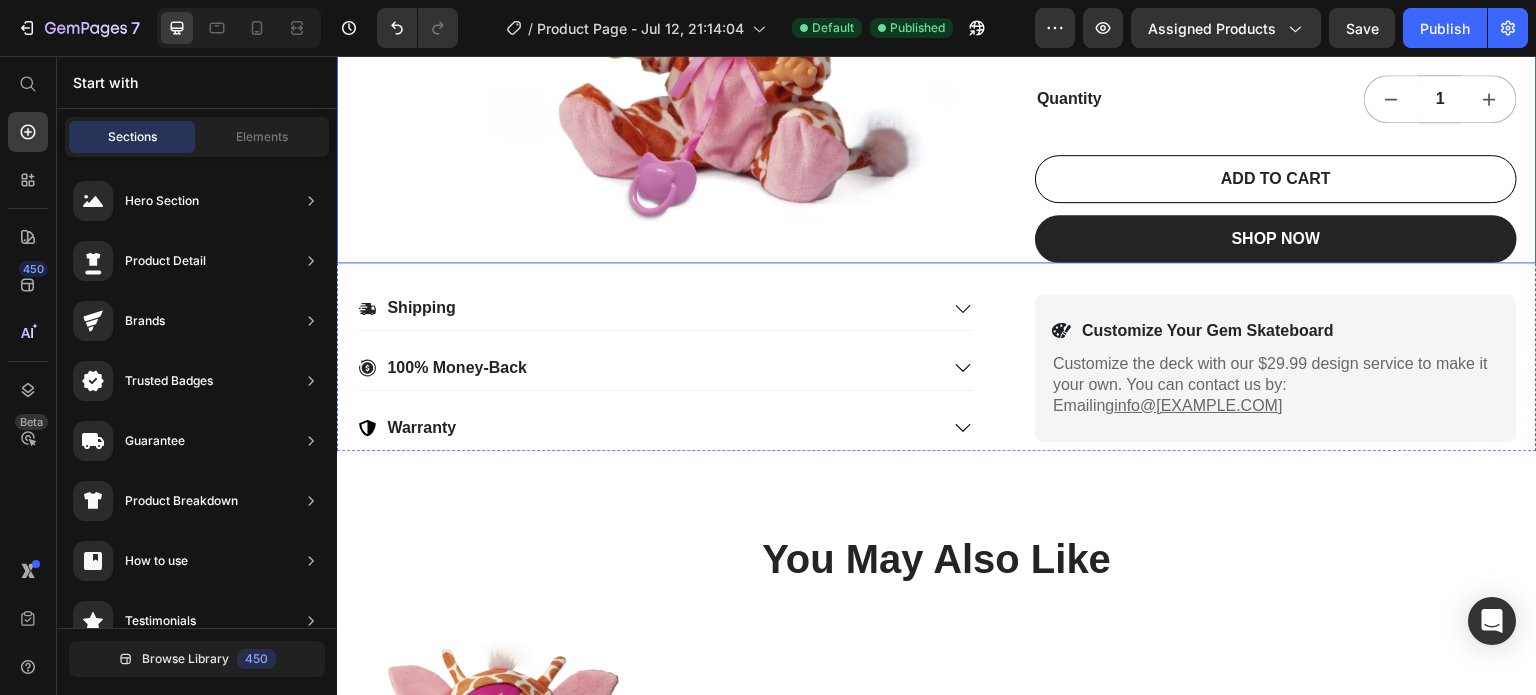 scroll, scrollTop: 526, scrollLeft: 0, axis: vertical 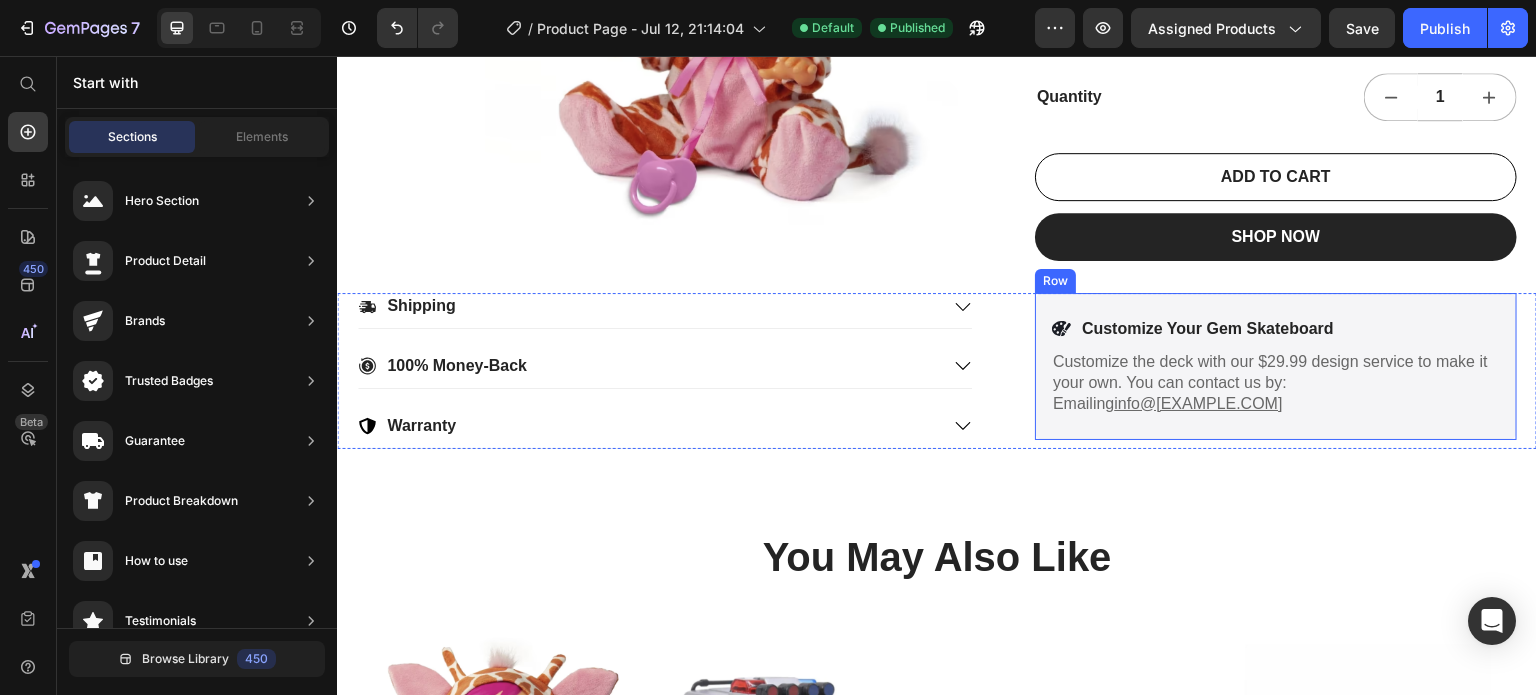 click on "Icon Customize Your Gem Skateboard Text Block Row Customize the deck with our $29.99 design service to make it your own. You can contact us by: Emailing  info@gemskateboards.com Text Block Row" at bounding box center (1276, 366) 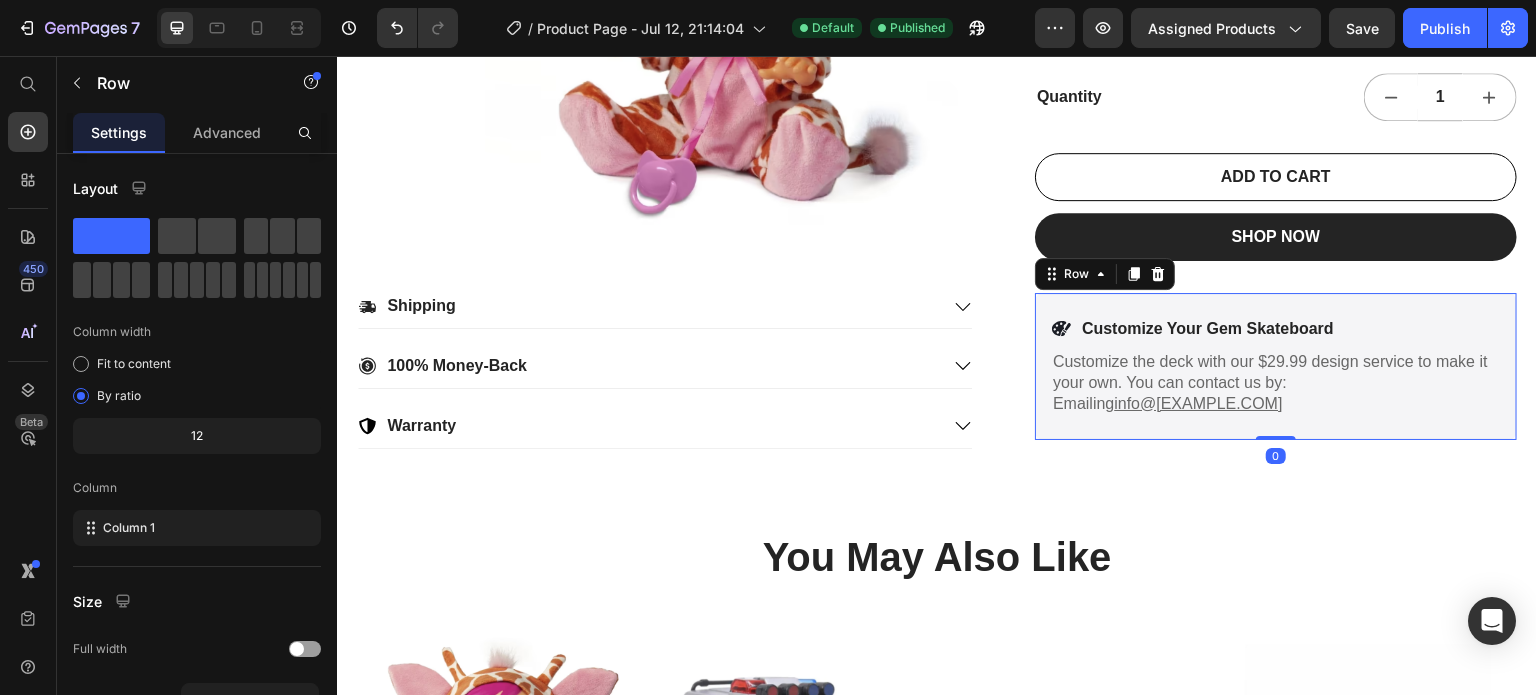 click on "Icon Customize Your Gem Skateboard Text Block Row Customize the deck with our $29.99 design service to make it your own. You can contact us by: Emailing  info@gemskateboards.com Text Block Row  0" at bounding box center (1276, 366) 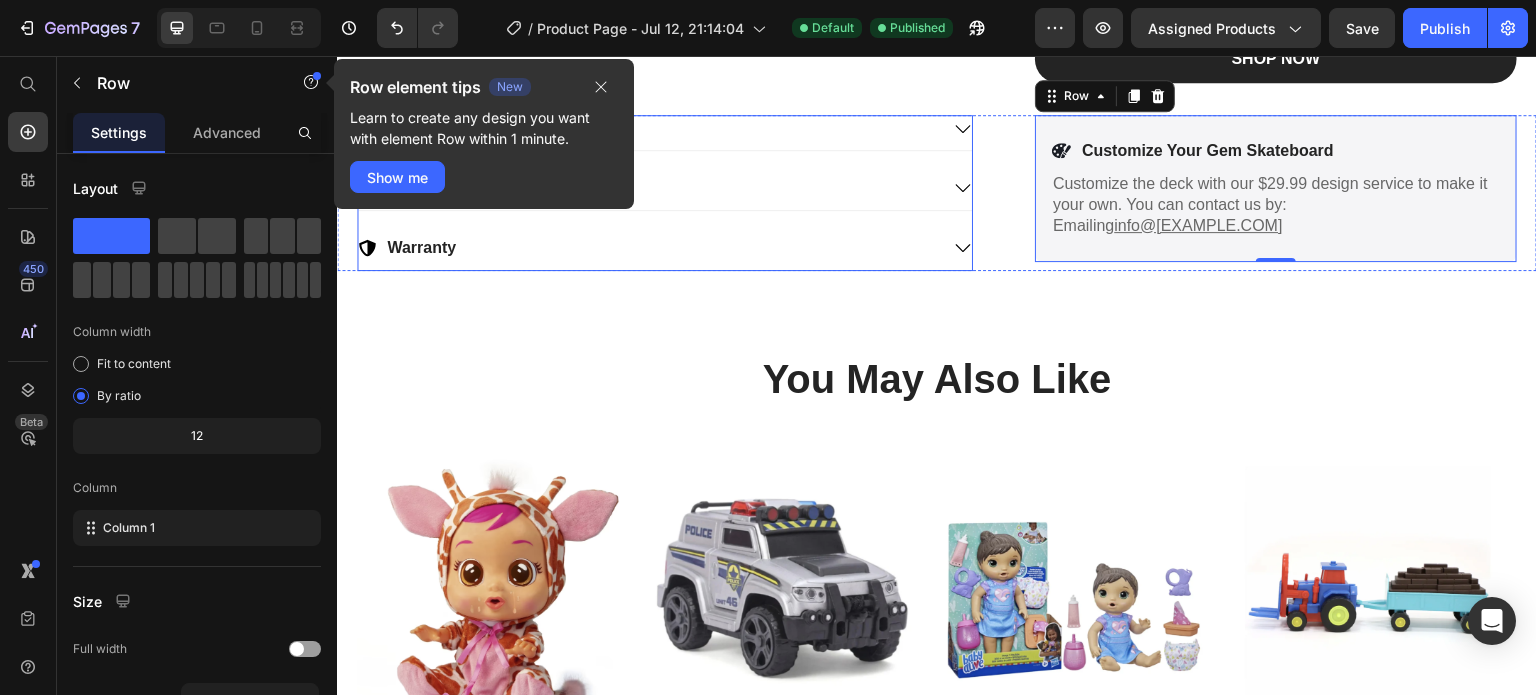 scroll, scrollTop: 720, scrollLeft: 0, axis: vertical 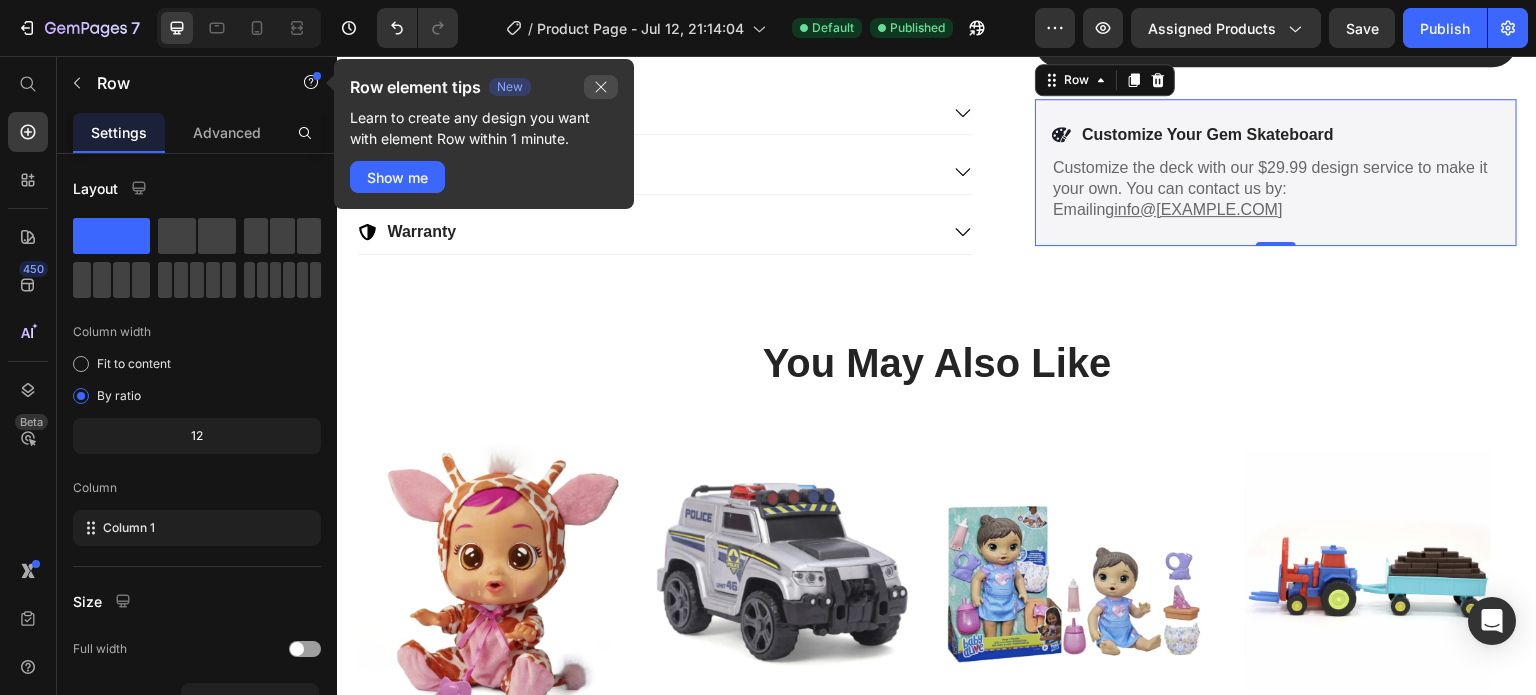 click 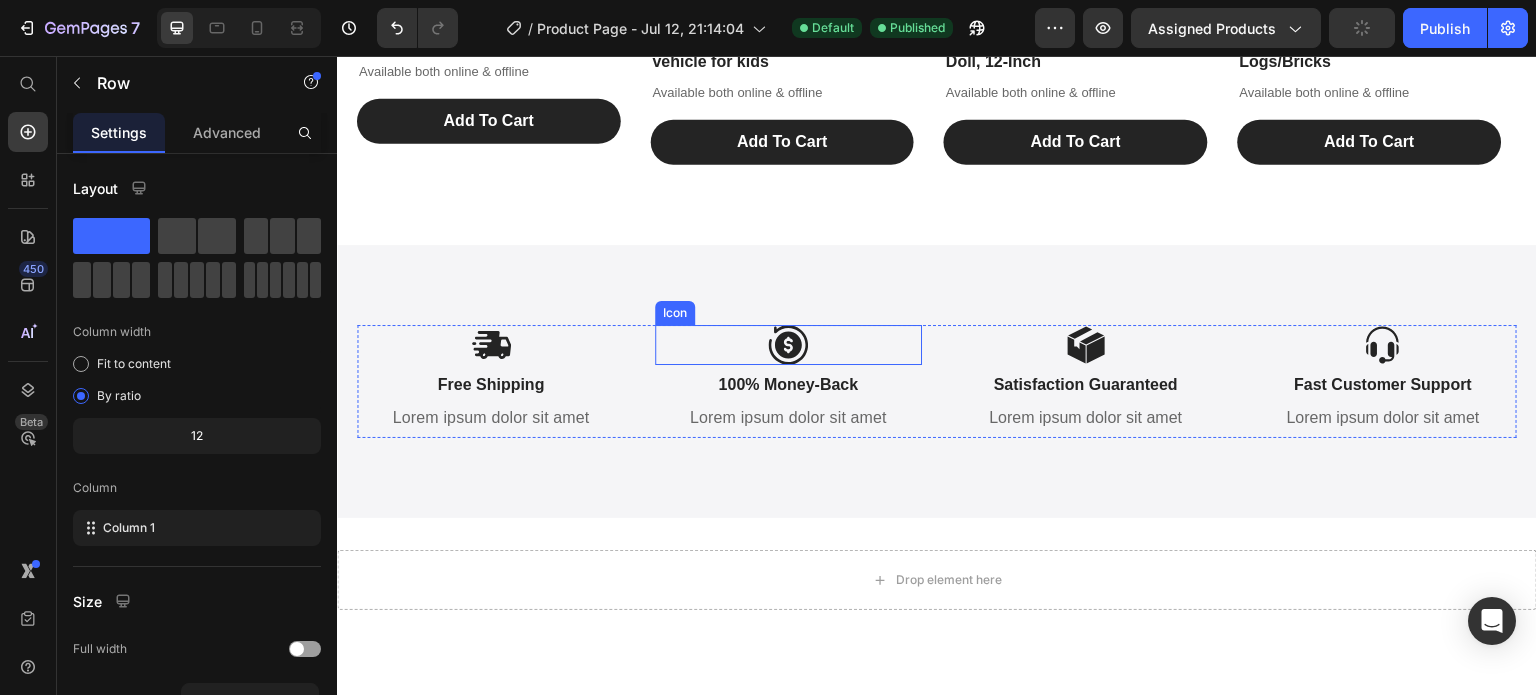 scroll, scrollTop: 1478, scrollLeft: 0, axis: vertical 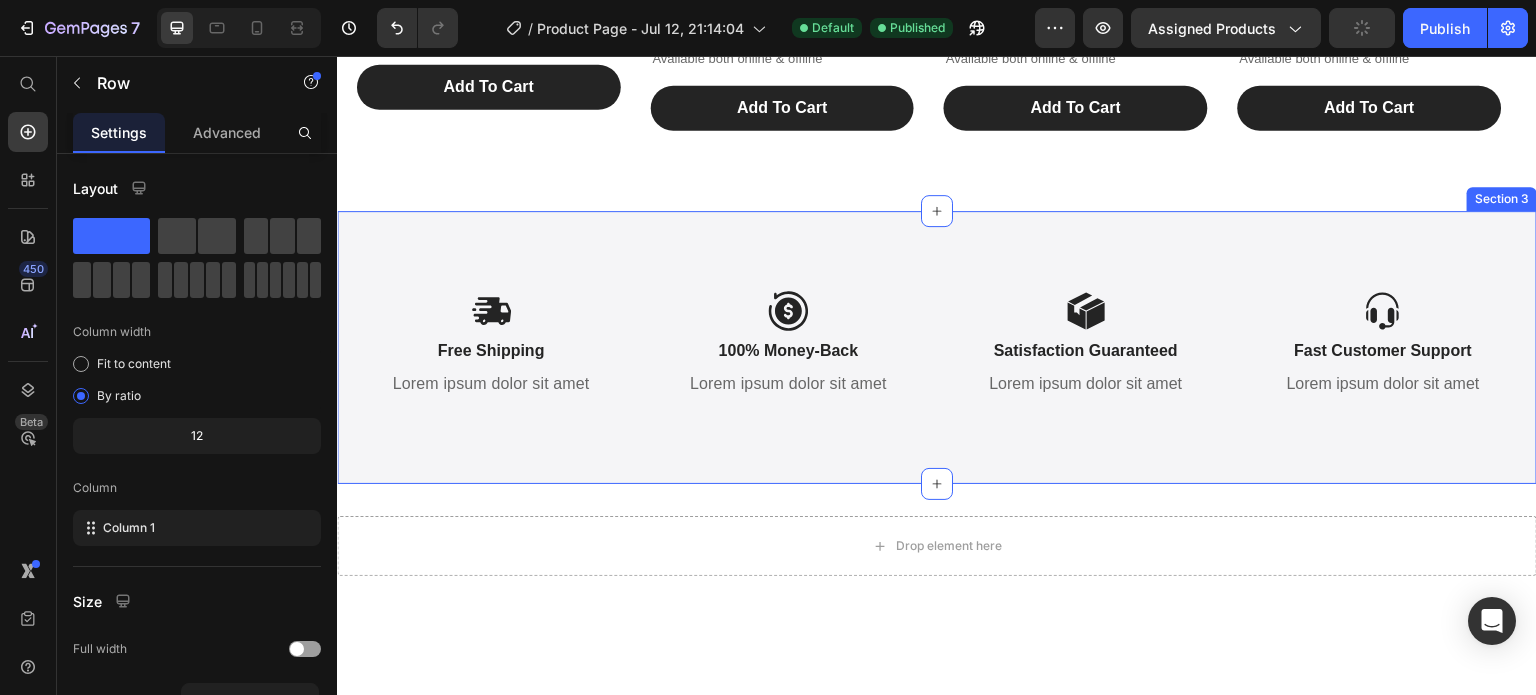 click on "Icon Free Shipping Text Block Lorem ipsum dolor sit amet Text Block
Icon 100% Money-Back Text Block Lorem ipsum dolor sit amet Text Block
Icon Satisfaction Guaranteed Text Block Lorem ipsum dolor sit amet Text Block
Icon Fast Customer Support Text Block Lorem ipsum dolor sit amet Text Block Row Section 3" at bounding box center [937, 348] 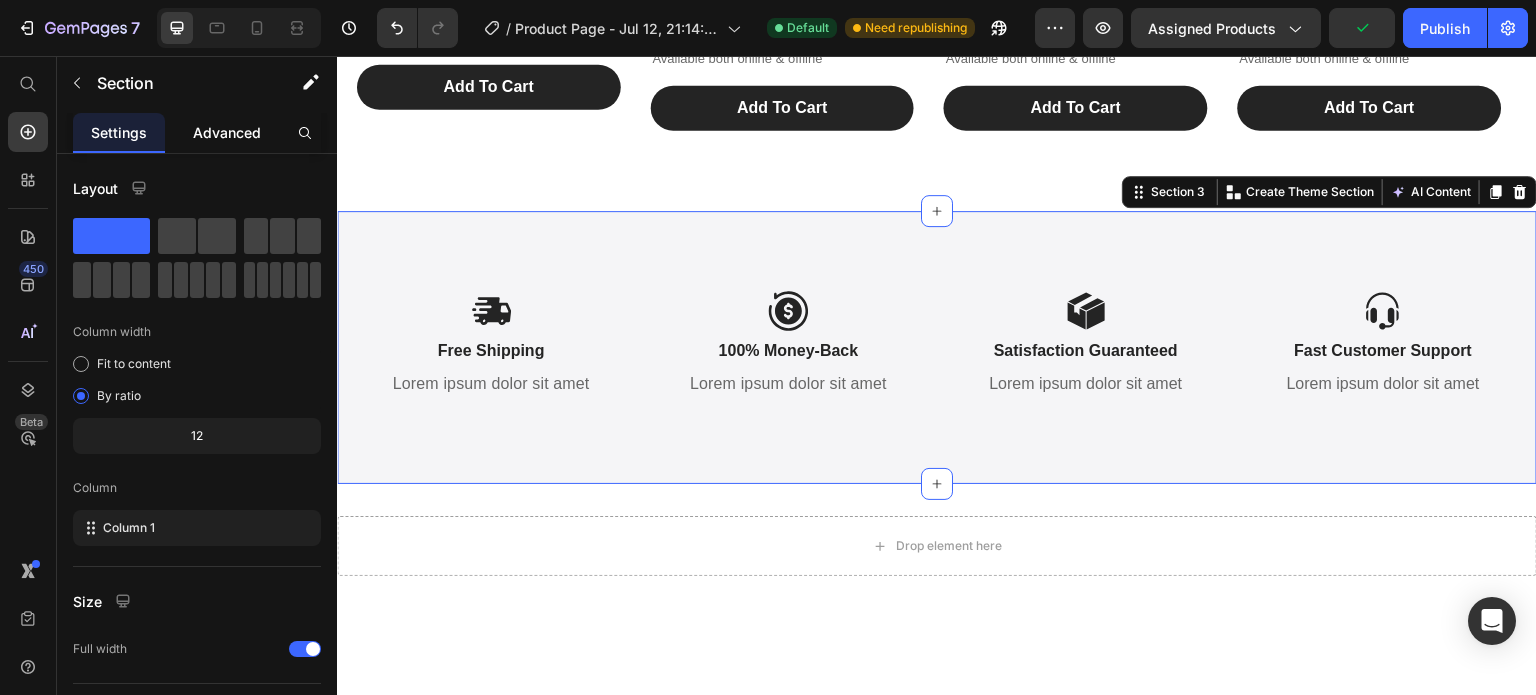 click on "Advanced" 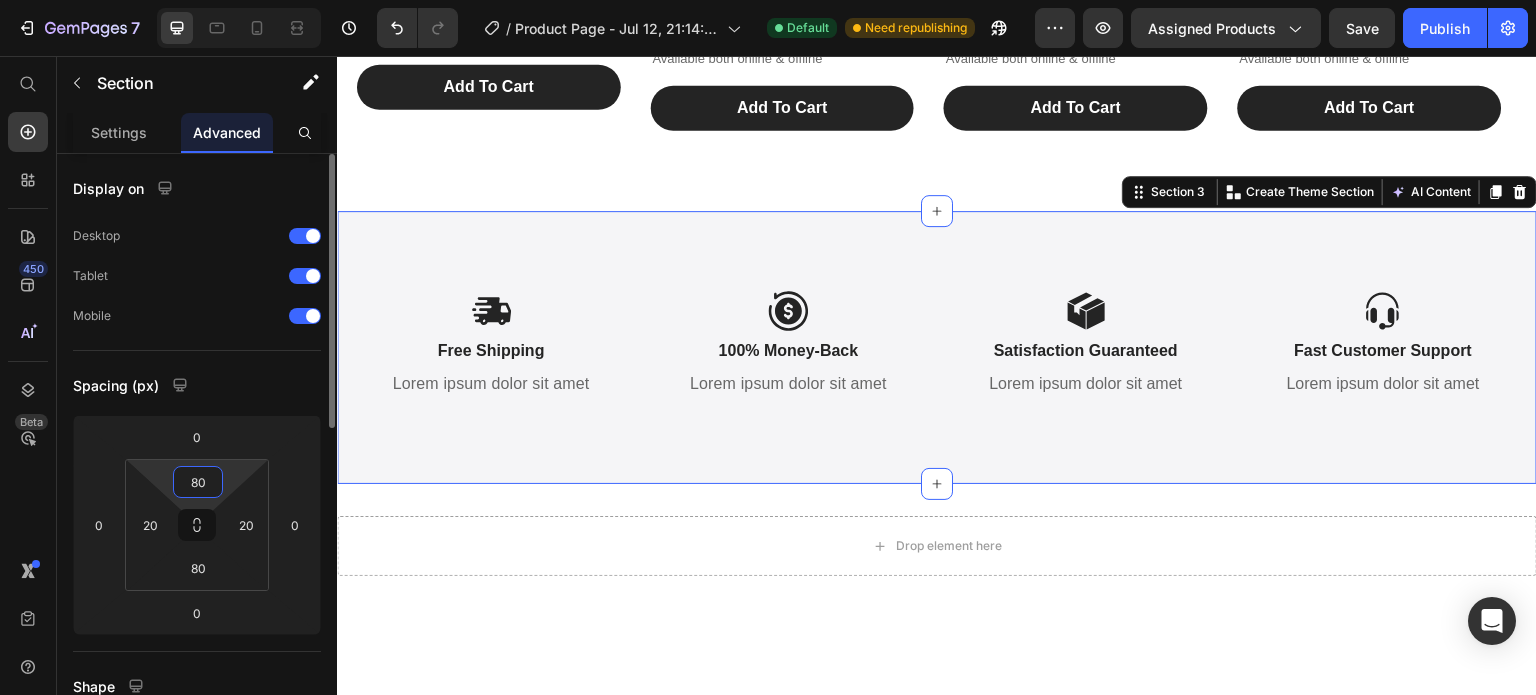 click on "80" at bounding box center [198, 482] 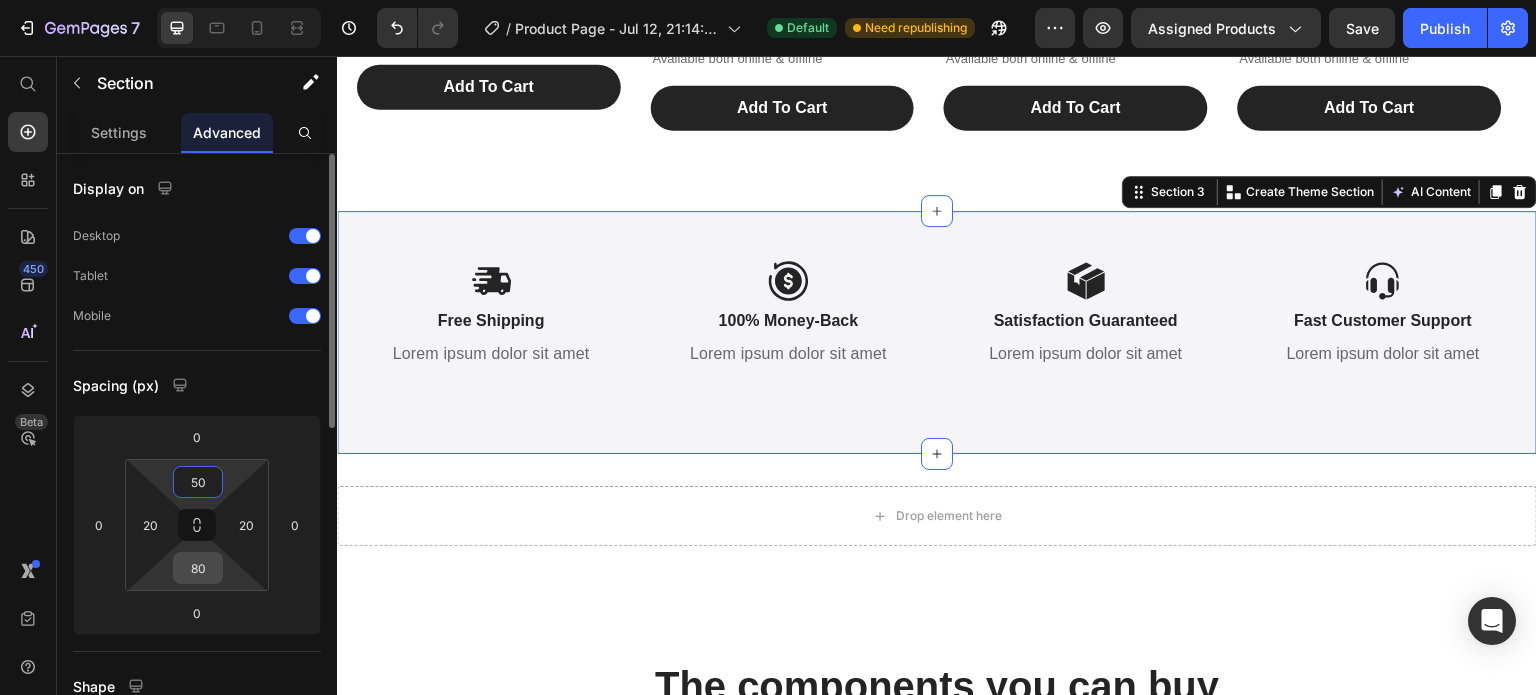 type on "50" 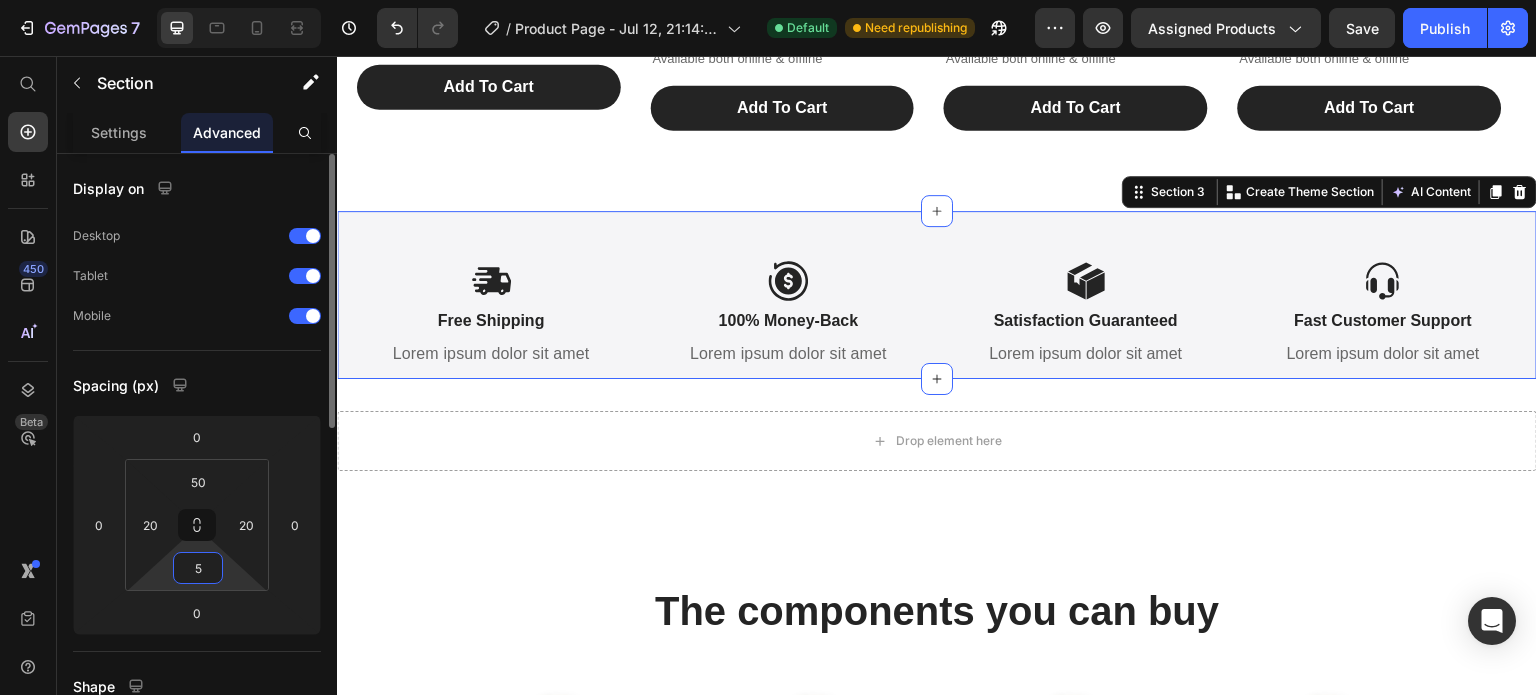 type on "50" 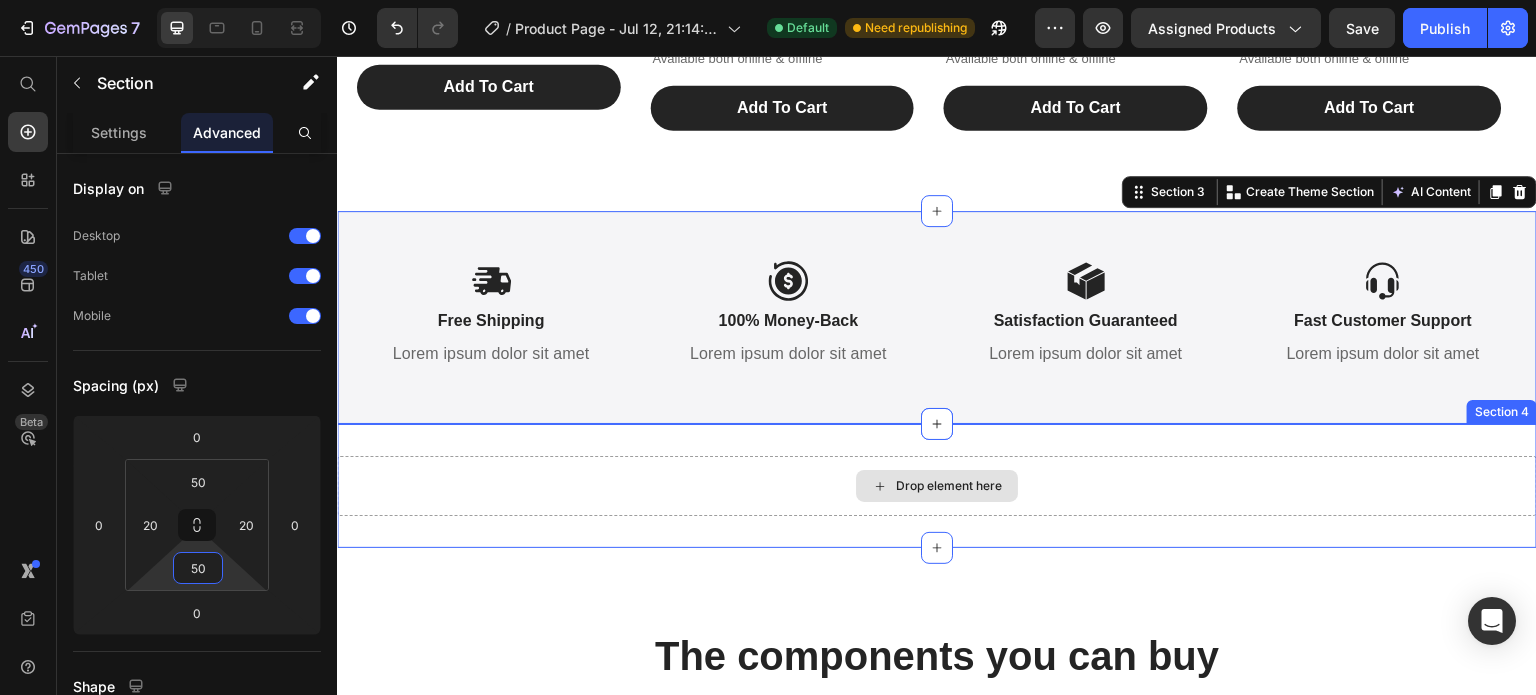 click on "Drop element here" at bounding box center [937, 486] 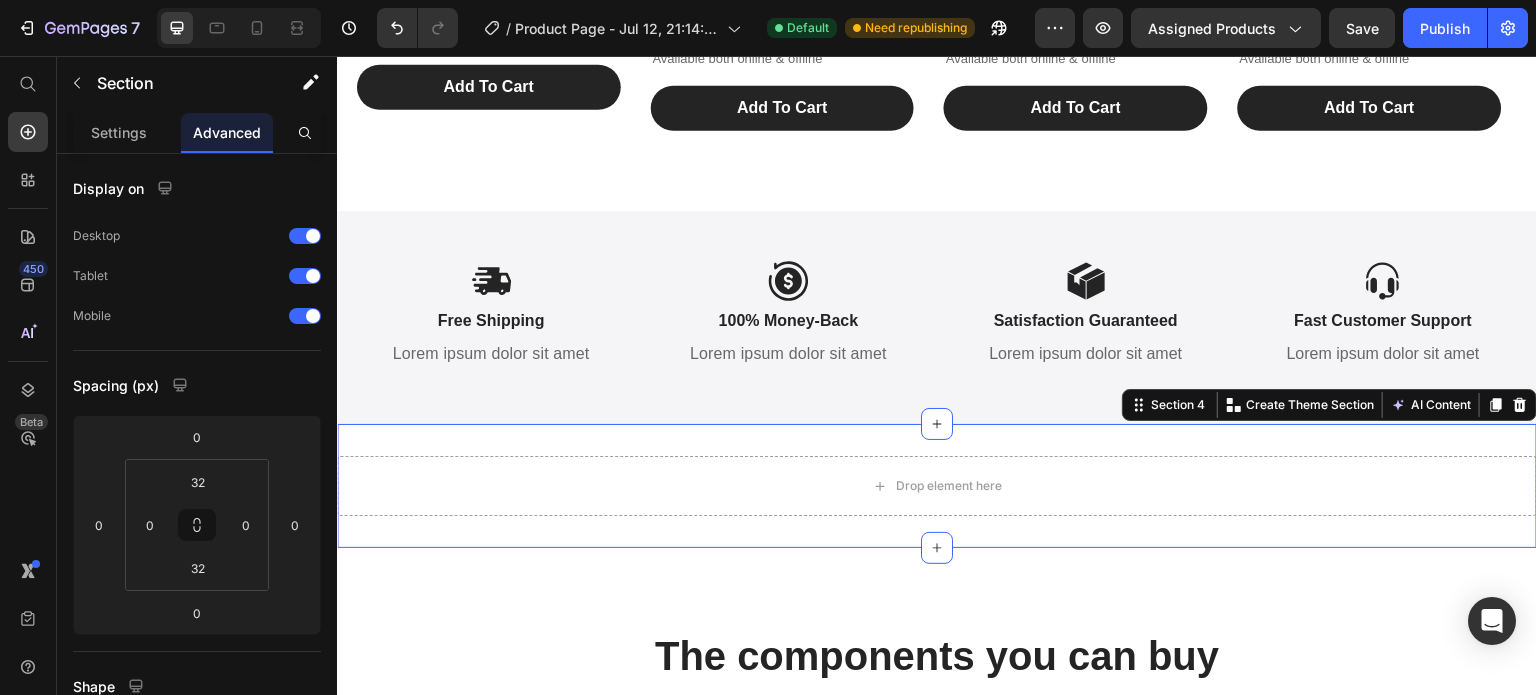 click on "Drop element here Section 4   You can create reusable sections Create Theme Section AI Content Write with GemAI What would you like to describe here? Tone and Voice Persuasive Product Cry Babies Gigi Dolls For Kids Show more Generate" at bounding box center [937, 486] 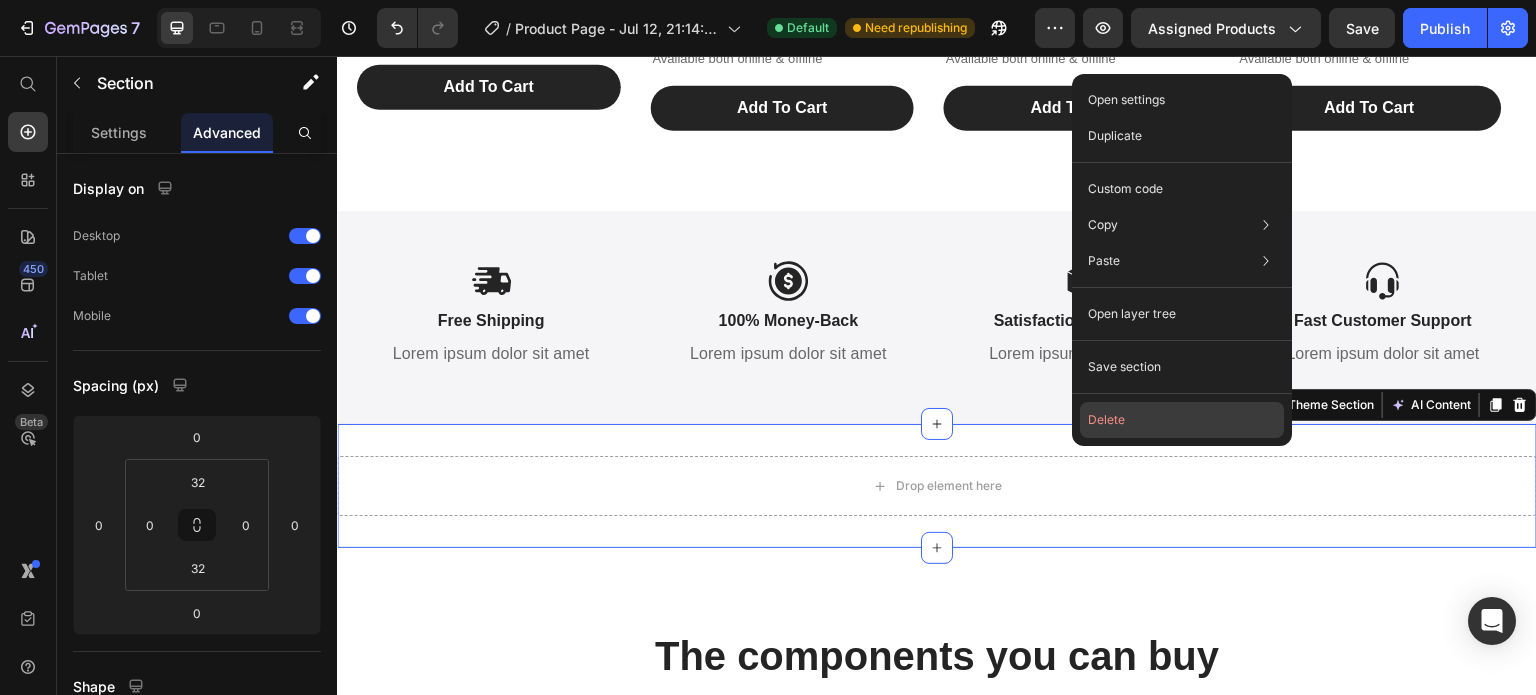 click on "Delete" 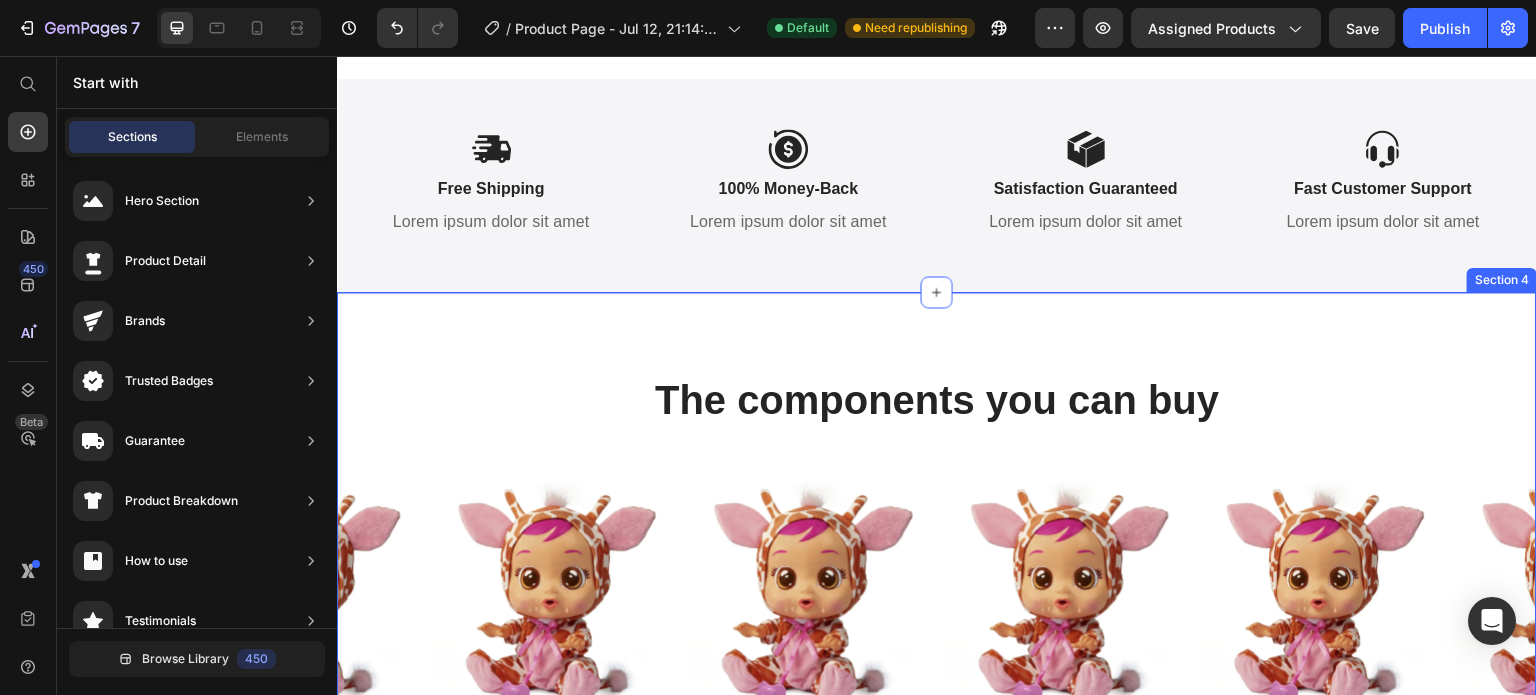 scroll, scrollTop: 1606, scrollLeft: 0, axis: vertical 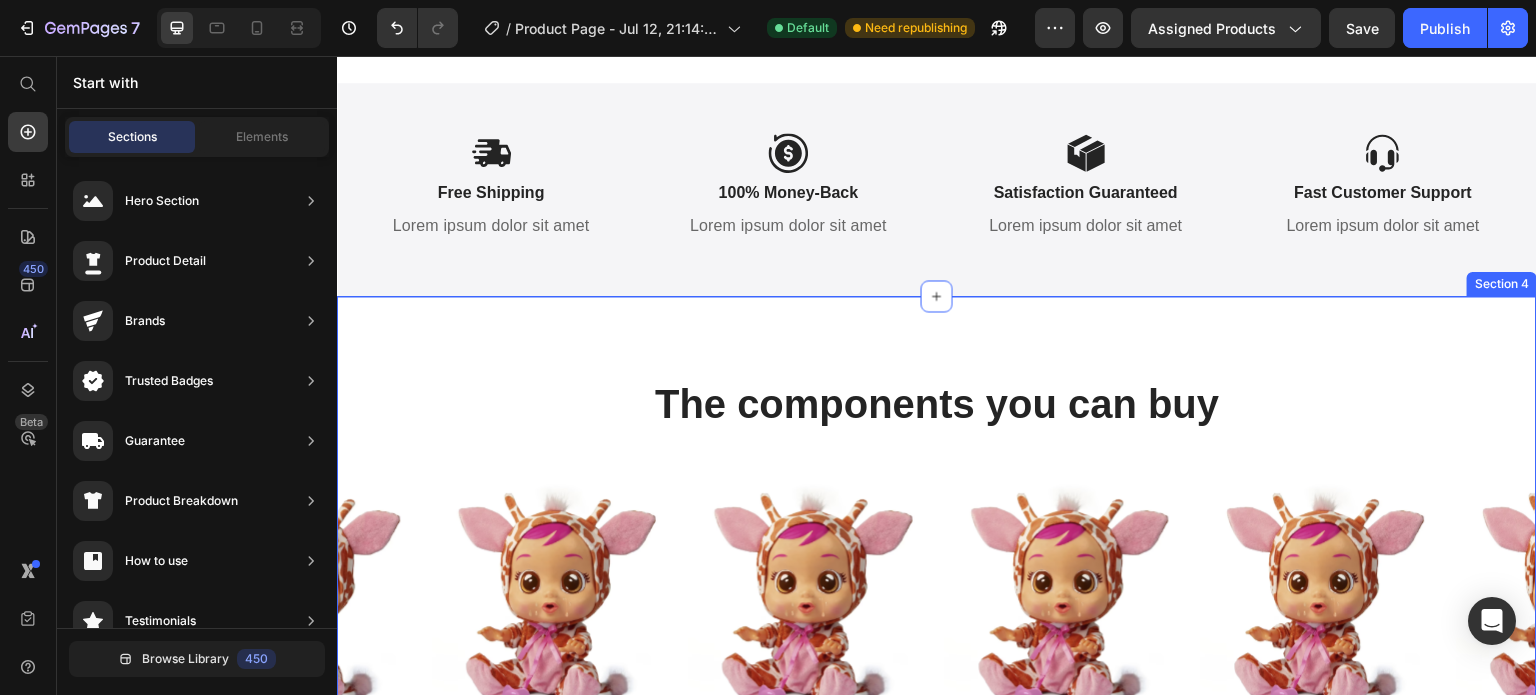 click on "Product Page - Jul 12, 21:14:04 - Product Page - GemPages V7" at bounding box center (937, 635) 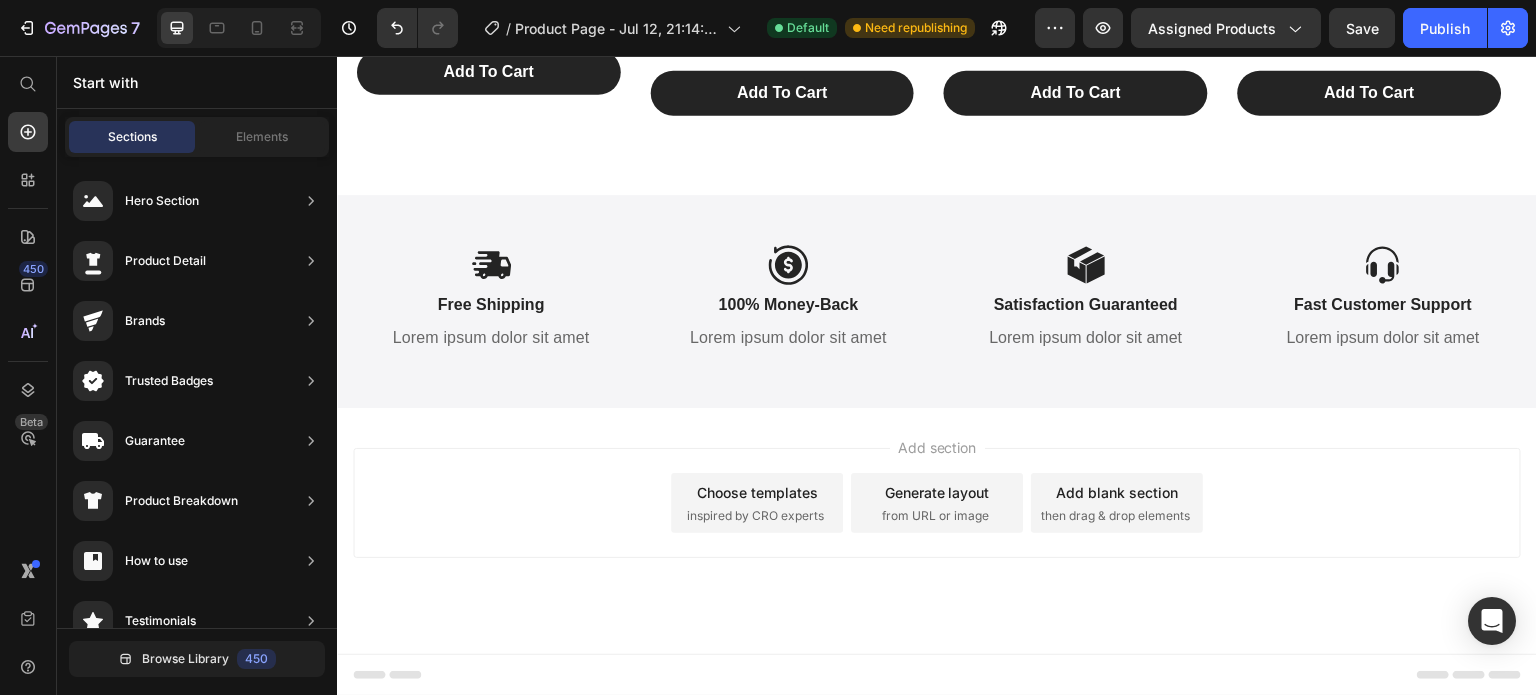 scroll, scrollTop: 1494, scrollLeft: 0, axis: vertical 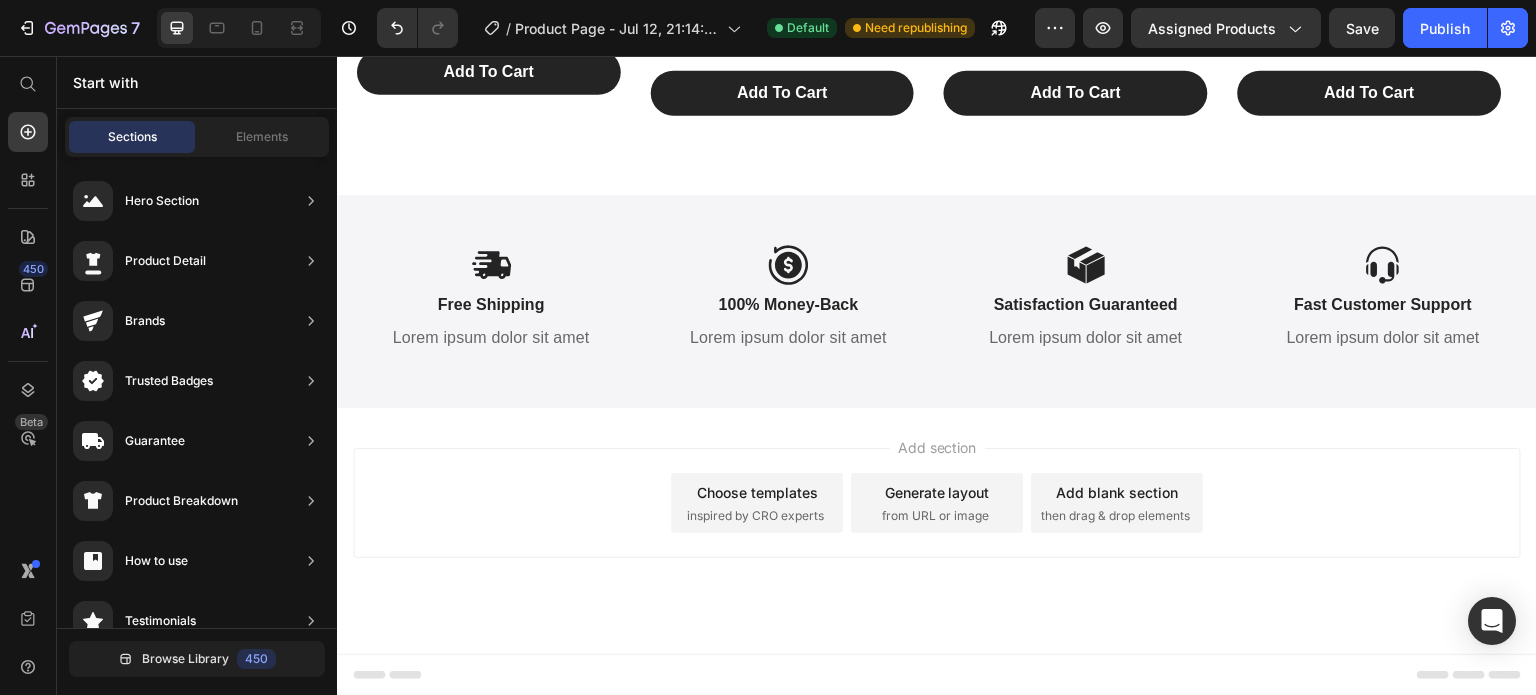 click on "Choose templates" at bounding box center [757, 492] 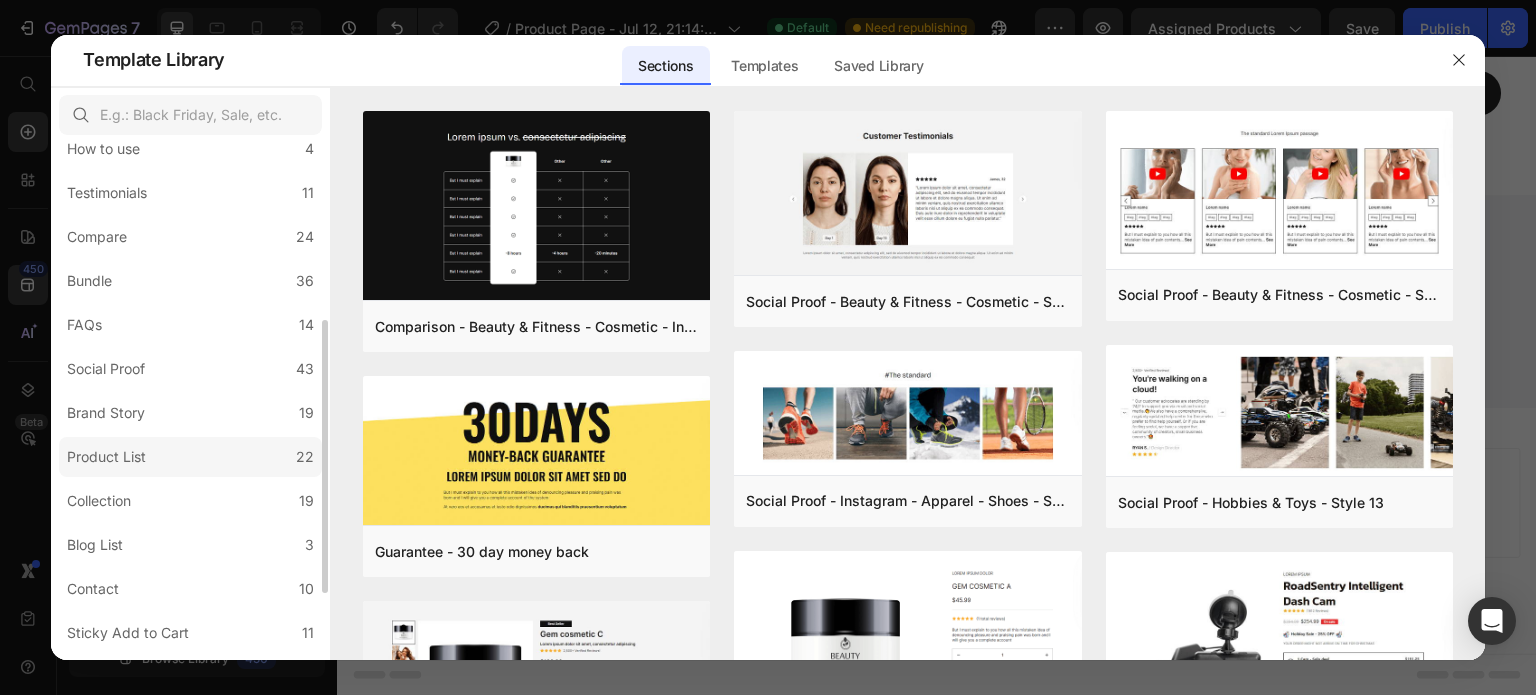 scroll, scrollTop: 340, scrollLeft: 0, axis: vertical 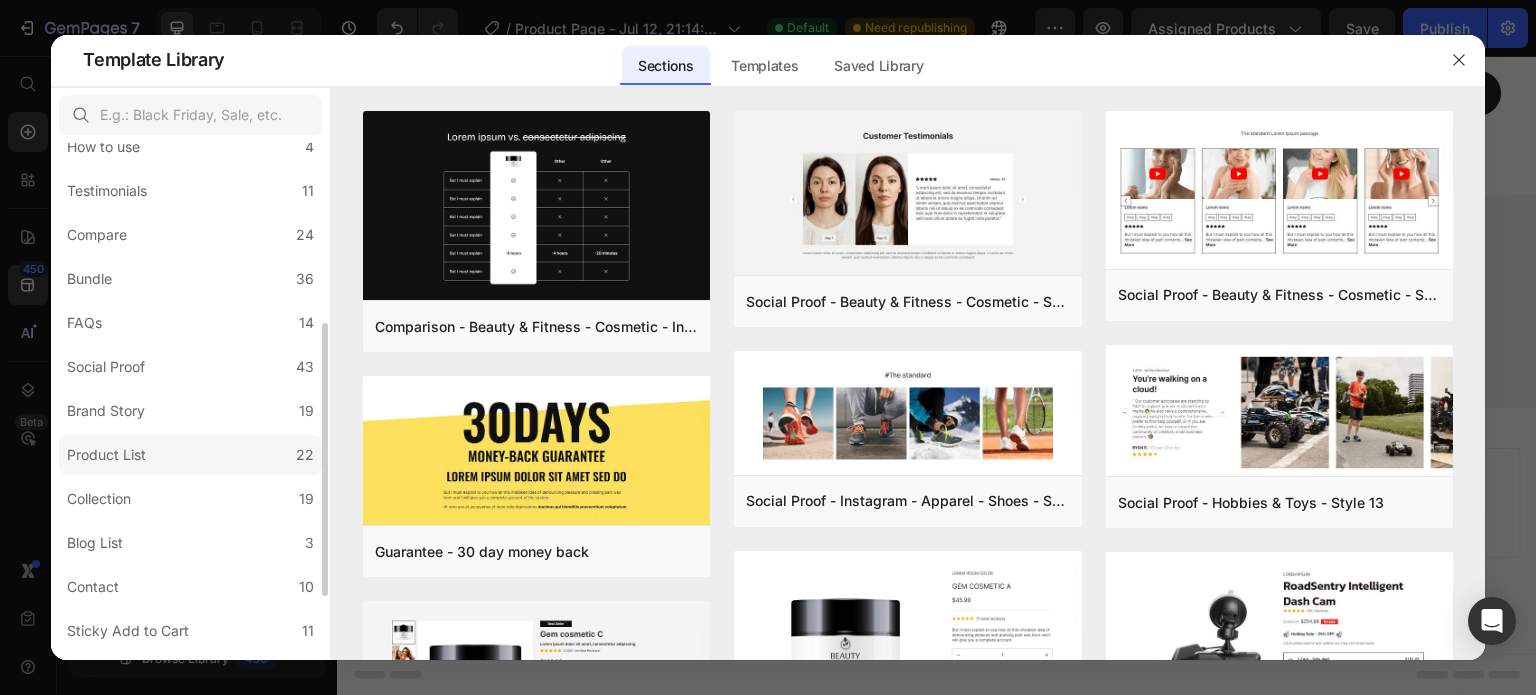 click on "Product List" at bounding box center (106, 455) 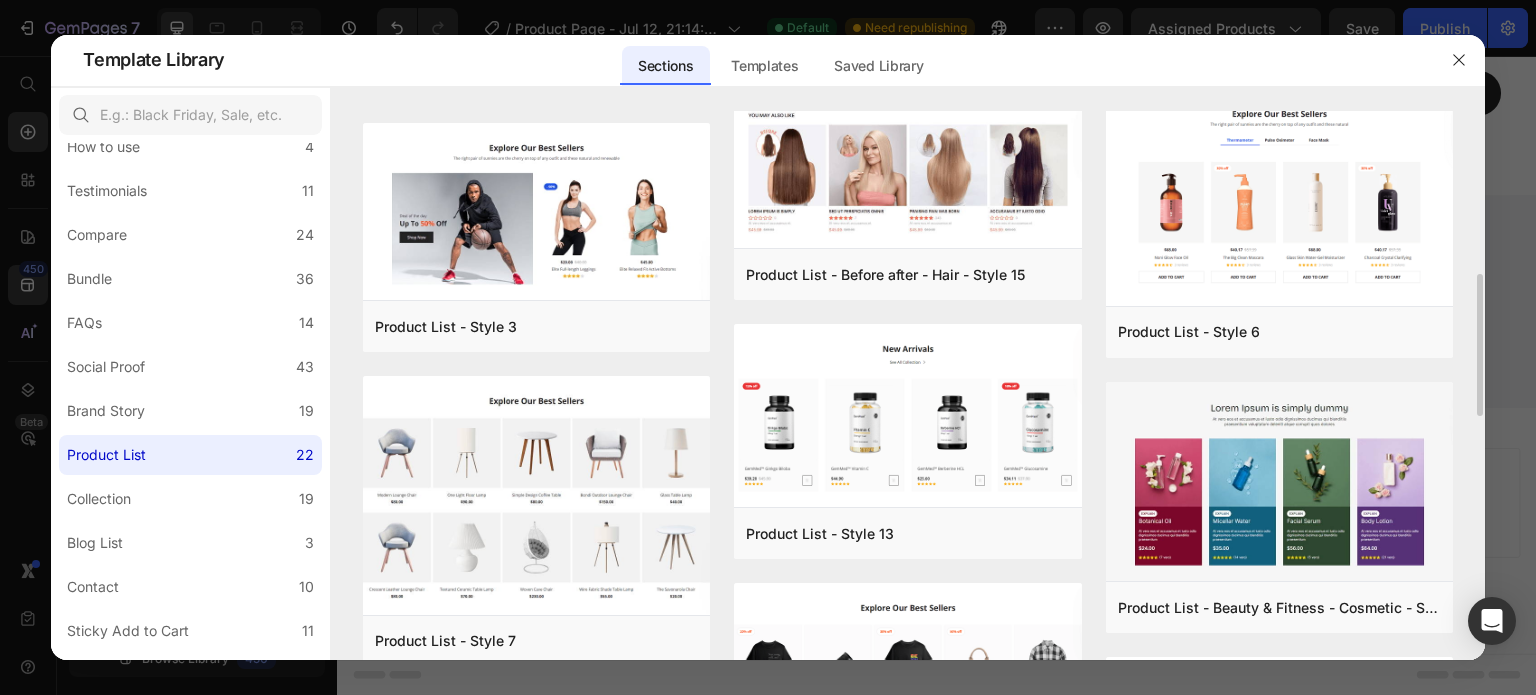 scroll, scrollTop: 609, scrollLeft: 0, axis: vertical 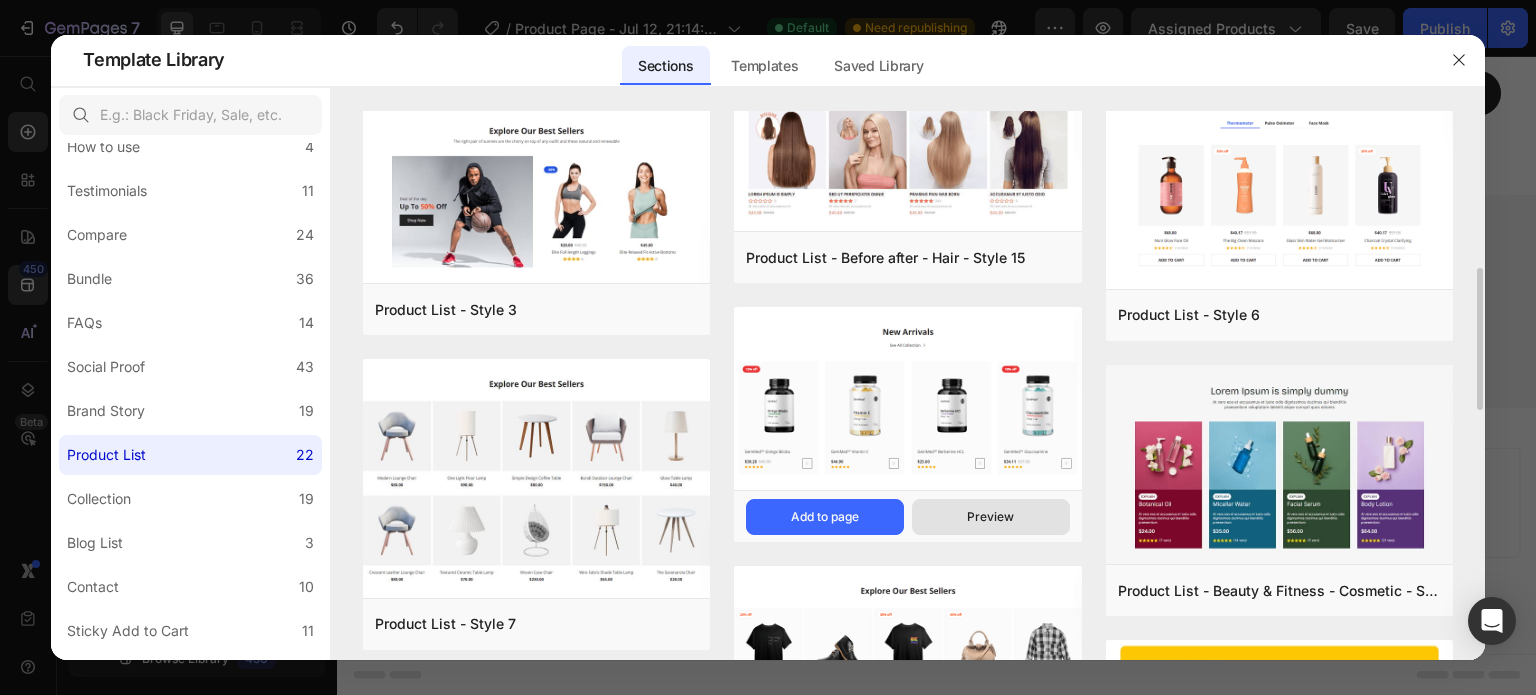 click on "Preview" at bounding box center [991, 517] 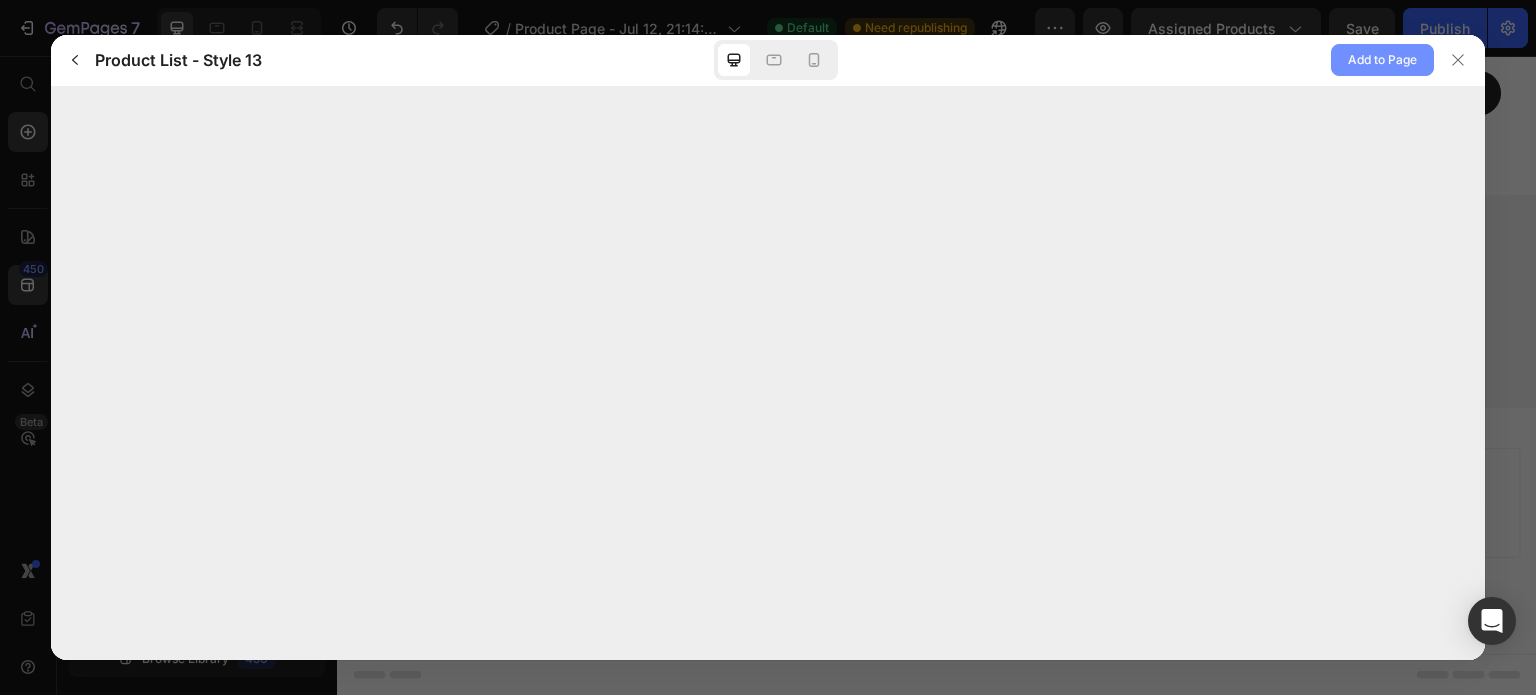 click on "Add to Page" 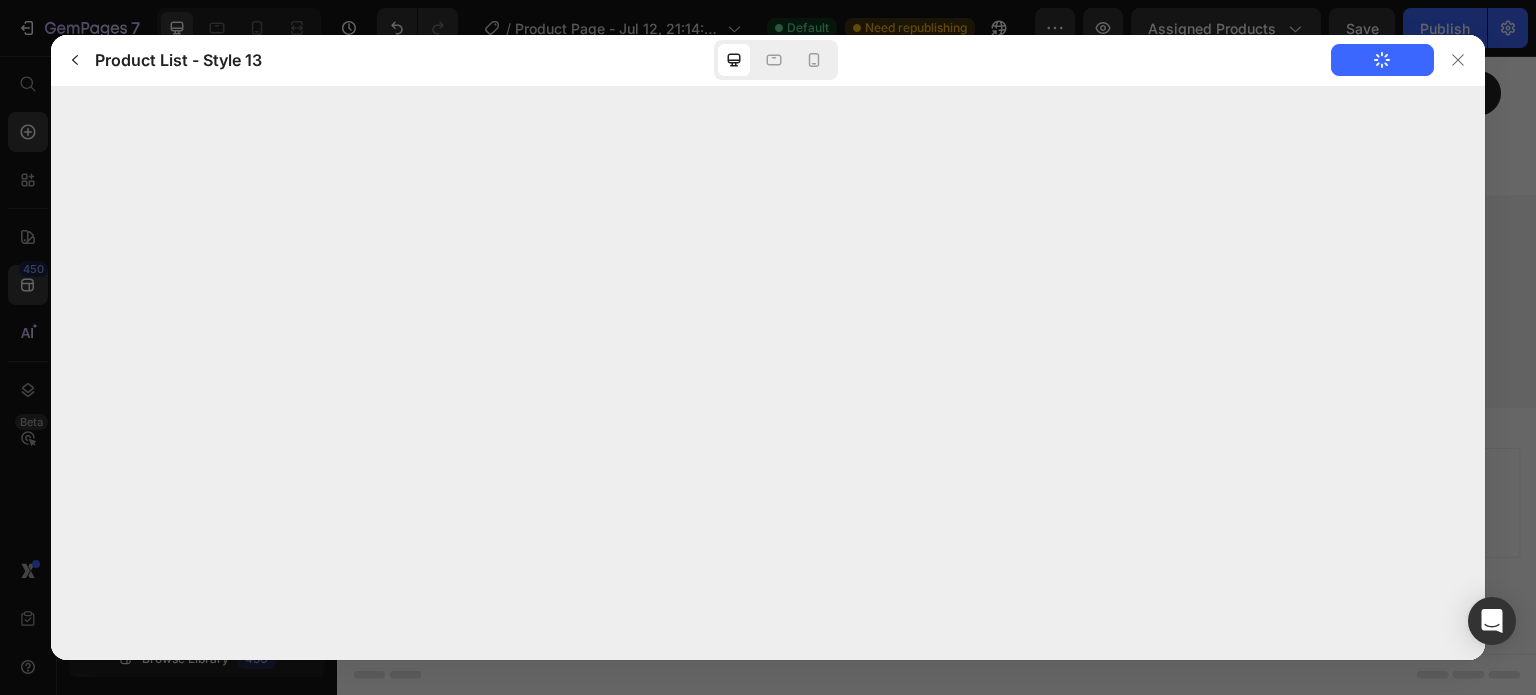 type 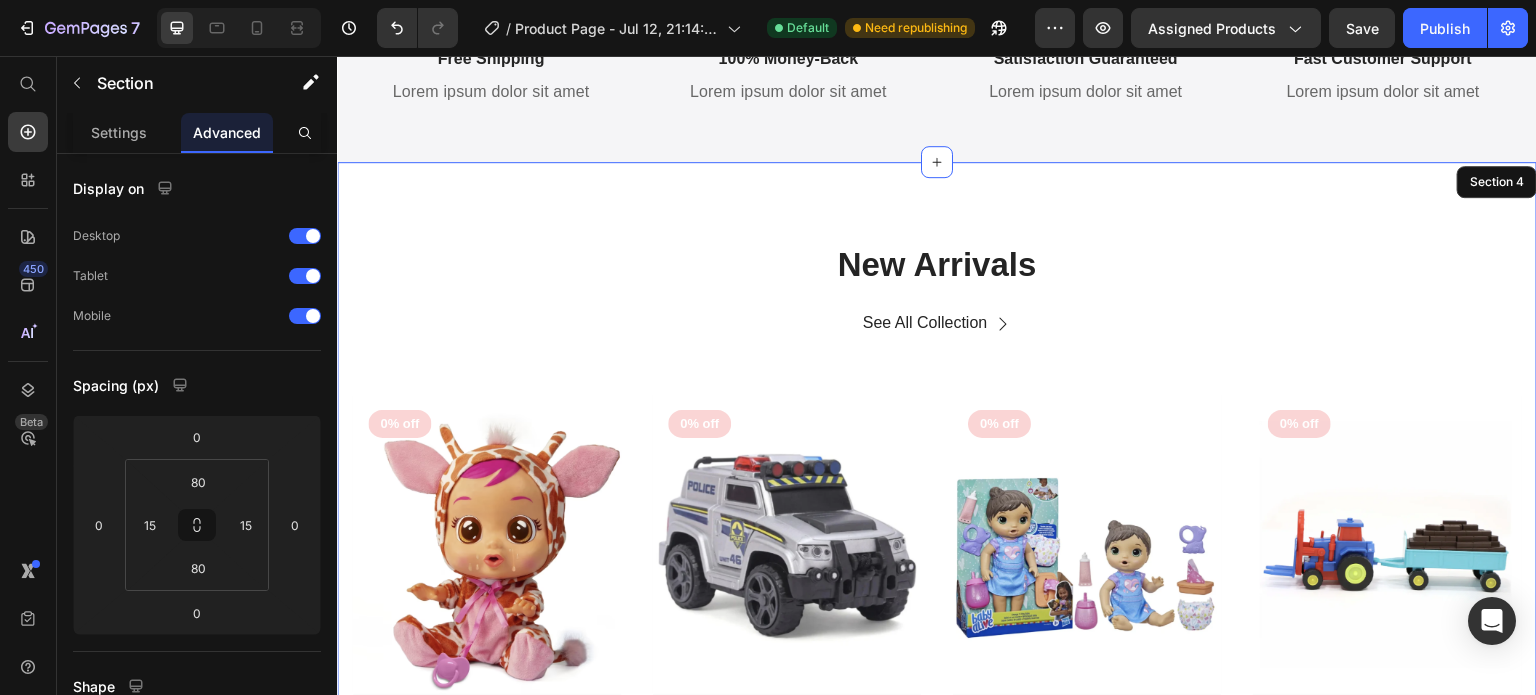 scroll, scrollTop: 1728, scrollLeft: 0, axis: vertical 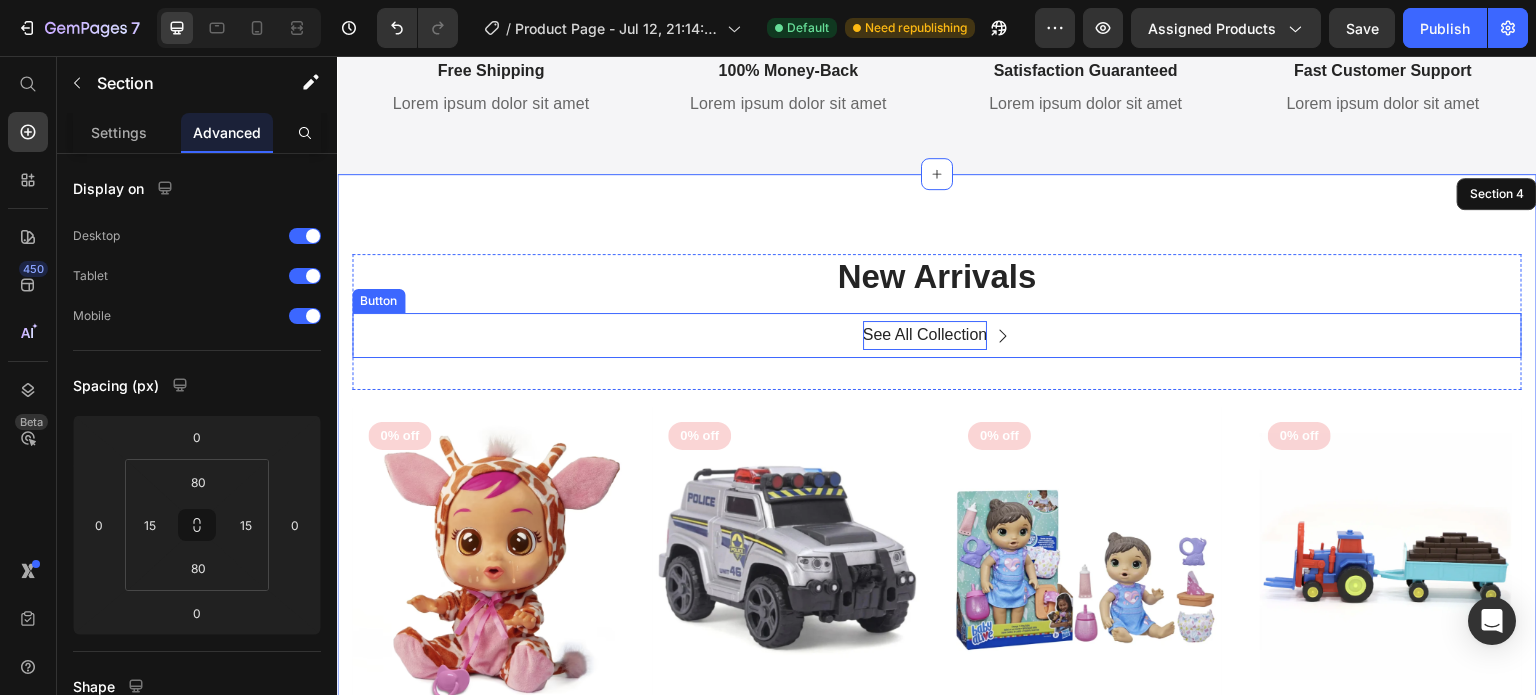 click on "See All Collection" at bounding box center [925, 335] 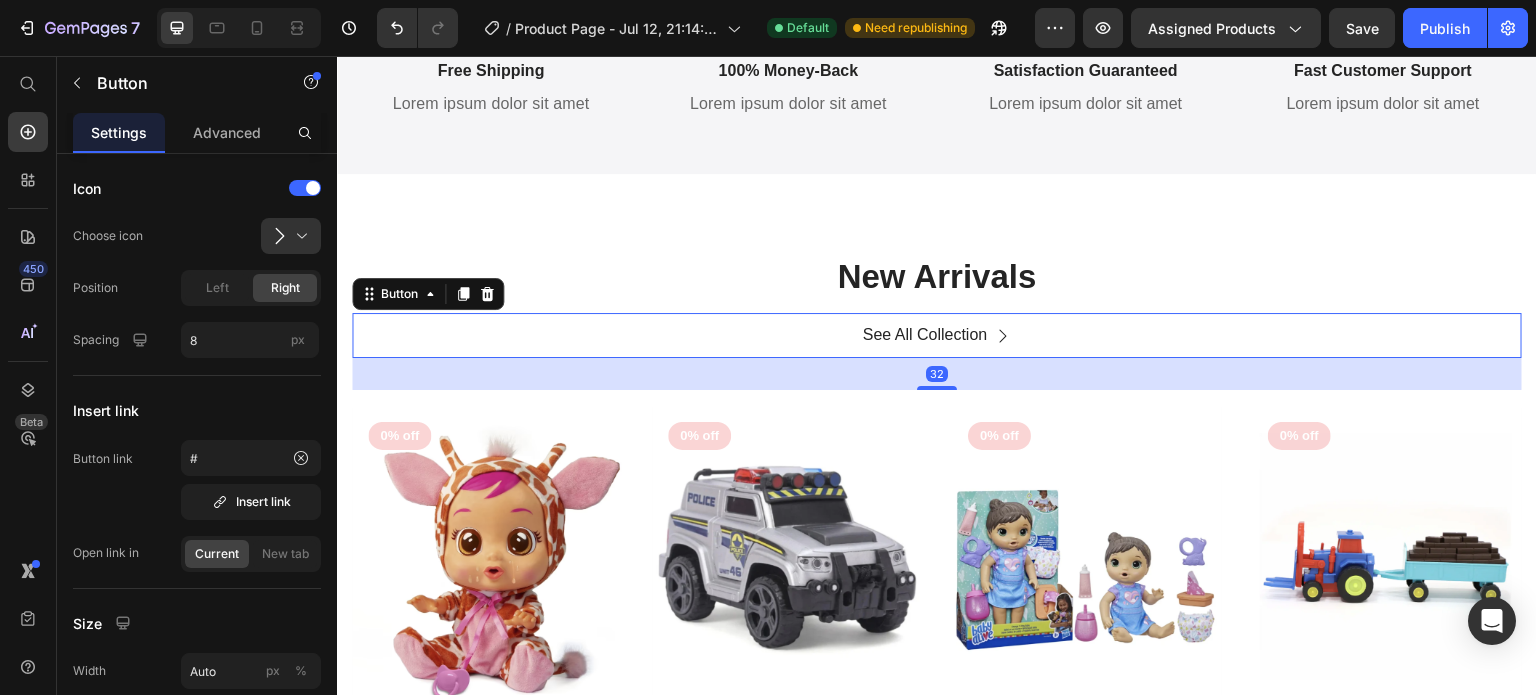 click on "See All Collection Button   32" at bounding box center (937, 335) 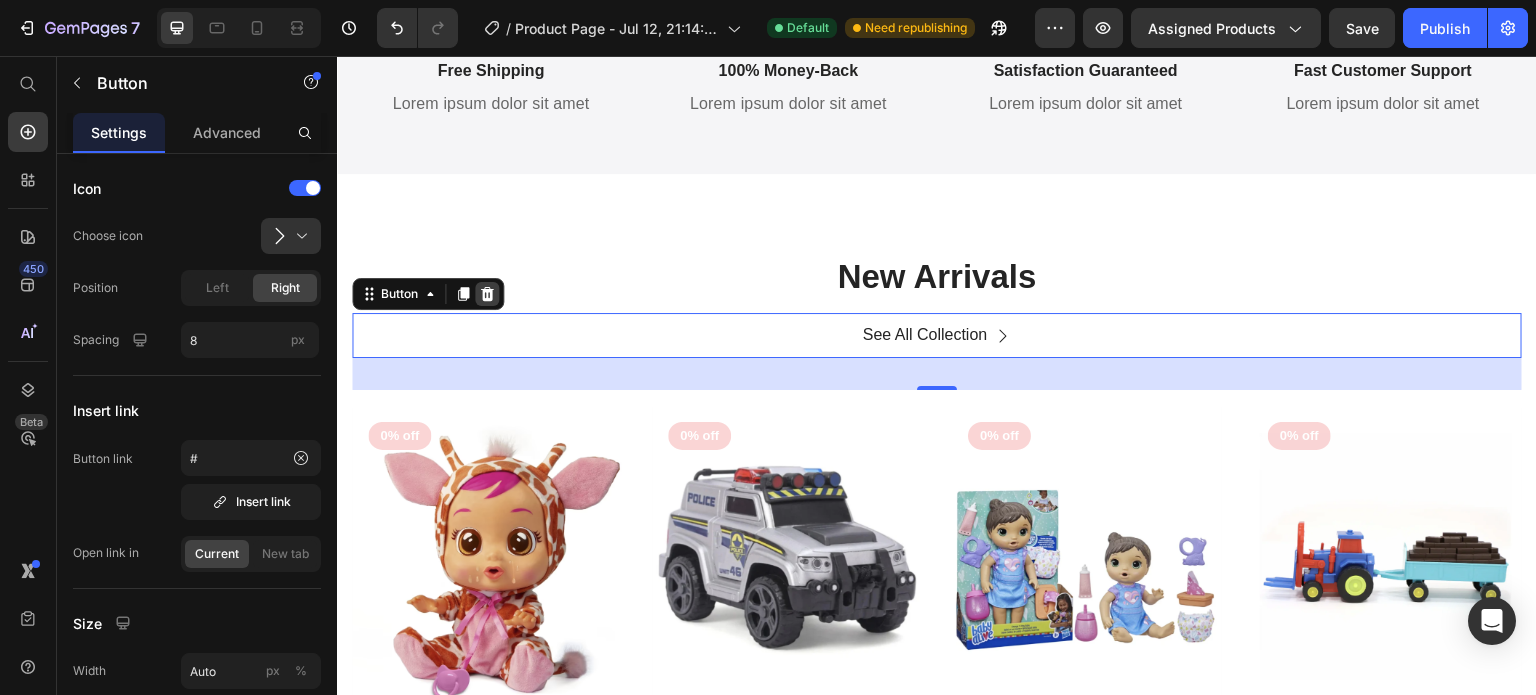 click 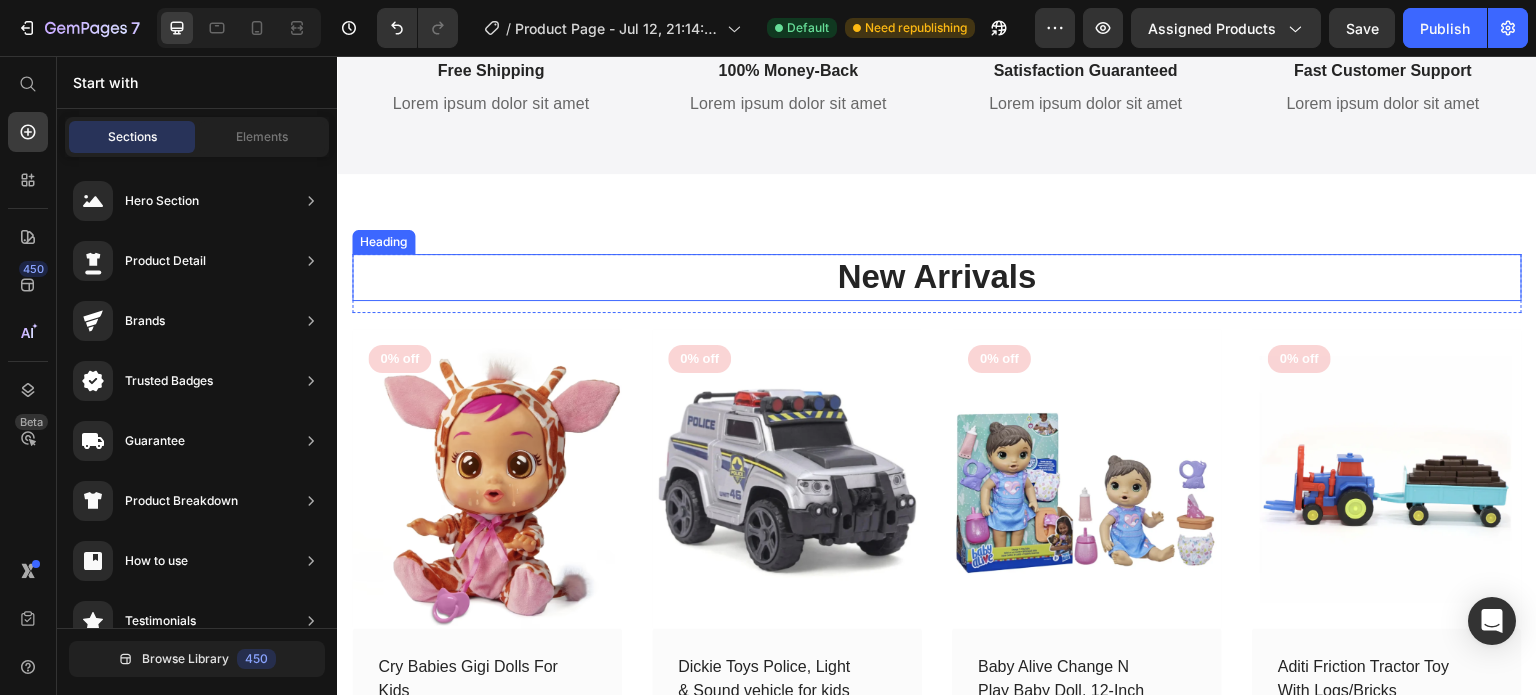 click on "New Arrivals" at bounding box center [937, 277] 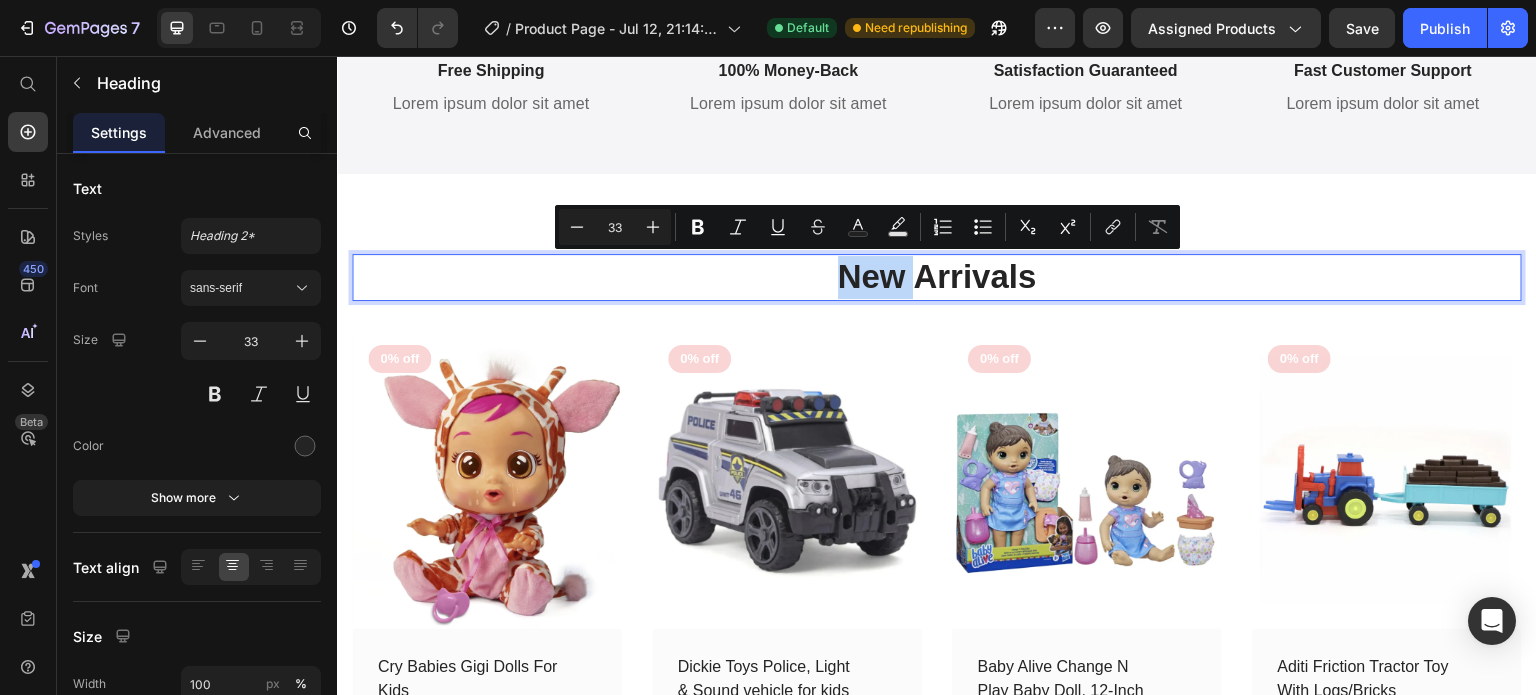 click on "New Arrivals" at bounding box center (937, 277) 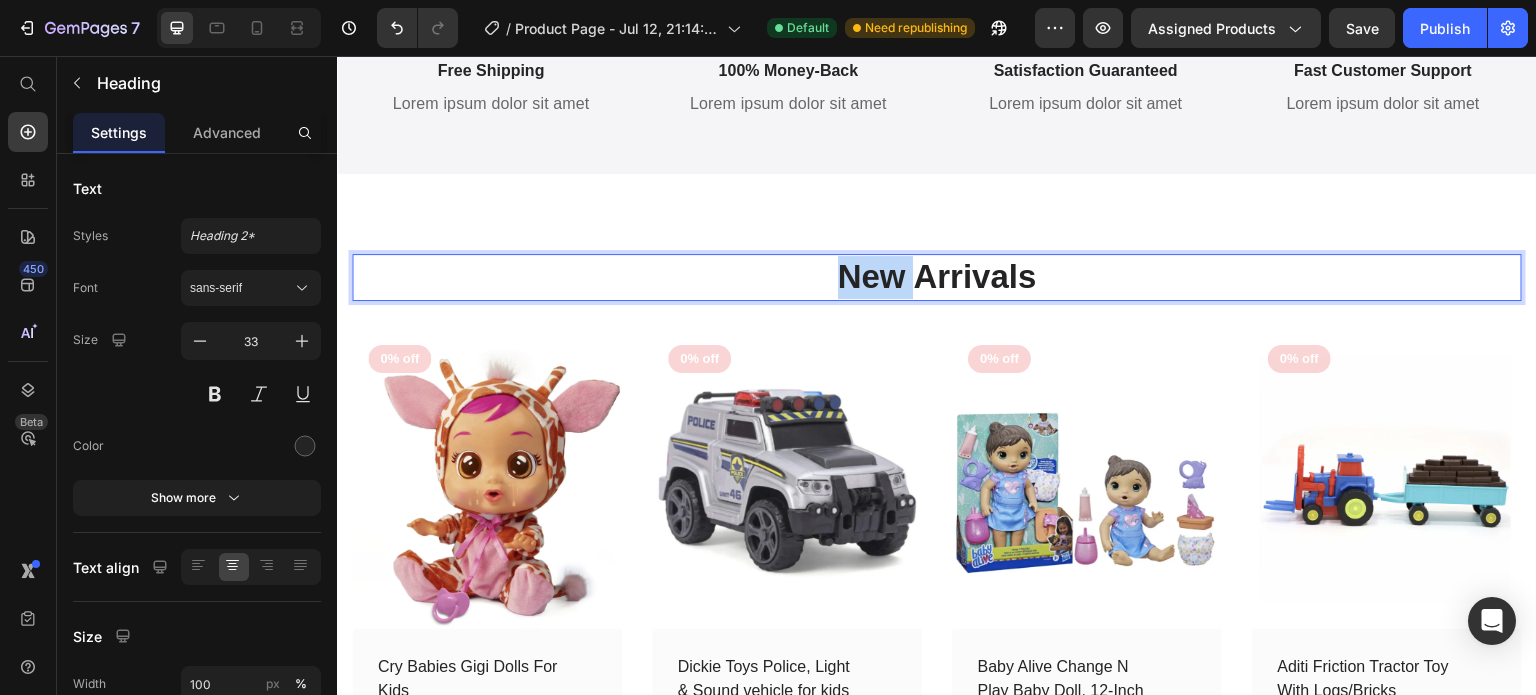 click on "New Arrivals" at bounding box center [937, 277] 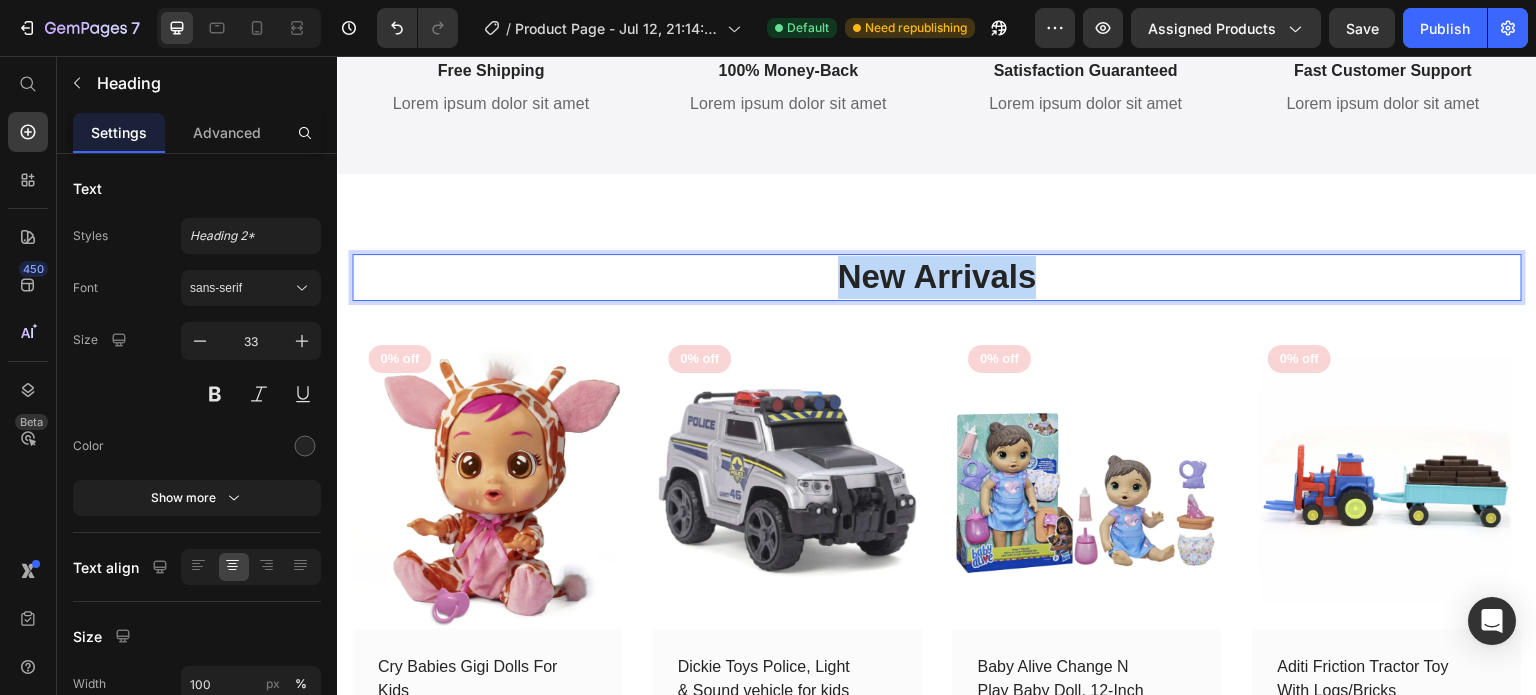 click on "New Arrivals" at bounding box center (937, 277) 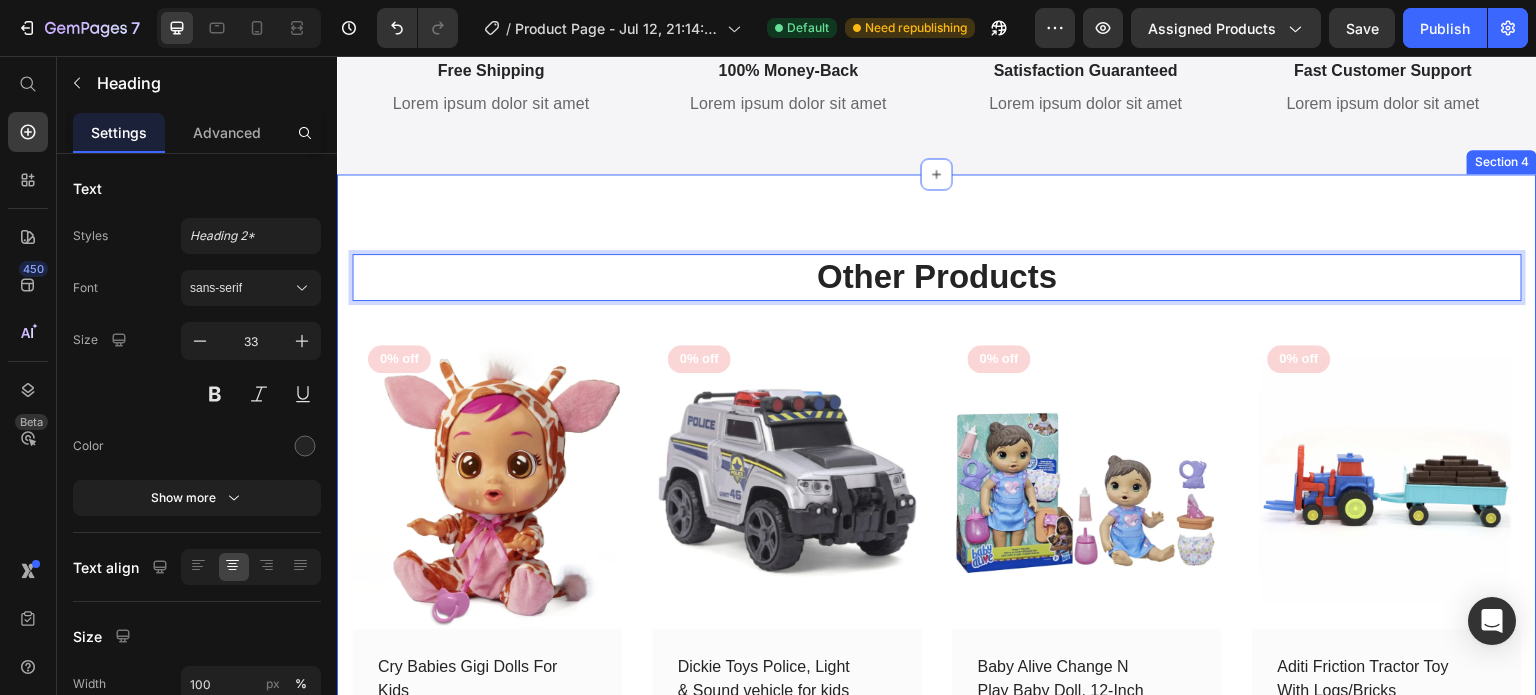click on "Other Products Heading   12 Row (P) Images 0% off Product Badge Row Cry Babies Gigi Dolls For Kids (P) Title Rs. 2,999.00 (P) Price Rs. 0.00 (P) Price Row Icon Icon Icon Icon Icon Row (P) Cart Button Row Row (P) Images 0% off Product Badge Row Dickie Toys Police, Light & Sound vehicle for kids (P) Title Rs. 899.00 (P) Price Rs. 0.00 (P) Price Row Icon Icon Icon Icon Icon Row (P) Cart Button Row Row (P) Images 0% off Product Badge Row Baby Alive Change N Play Baby Doll, 12-Inch (P) Title Rs. 2,999.00 (P) Price Rs. 0.00 (P) Price Row Icon Icon Icon Icon Icon Row (P) Cart Button Row Row (P) Images 0% off Product Badge Row Aditi Friction Tractor Toy With Logs/Bricks (P) Title Rs. 299.00 (P) Price Rs. 0.00 (P) Price Row Icon Icon Icon Icon Icon Row (P) Cart Button Row Row Product List Row Section 4" at bounding box center [937, 533] 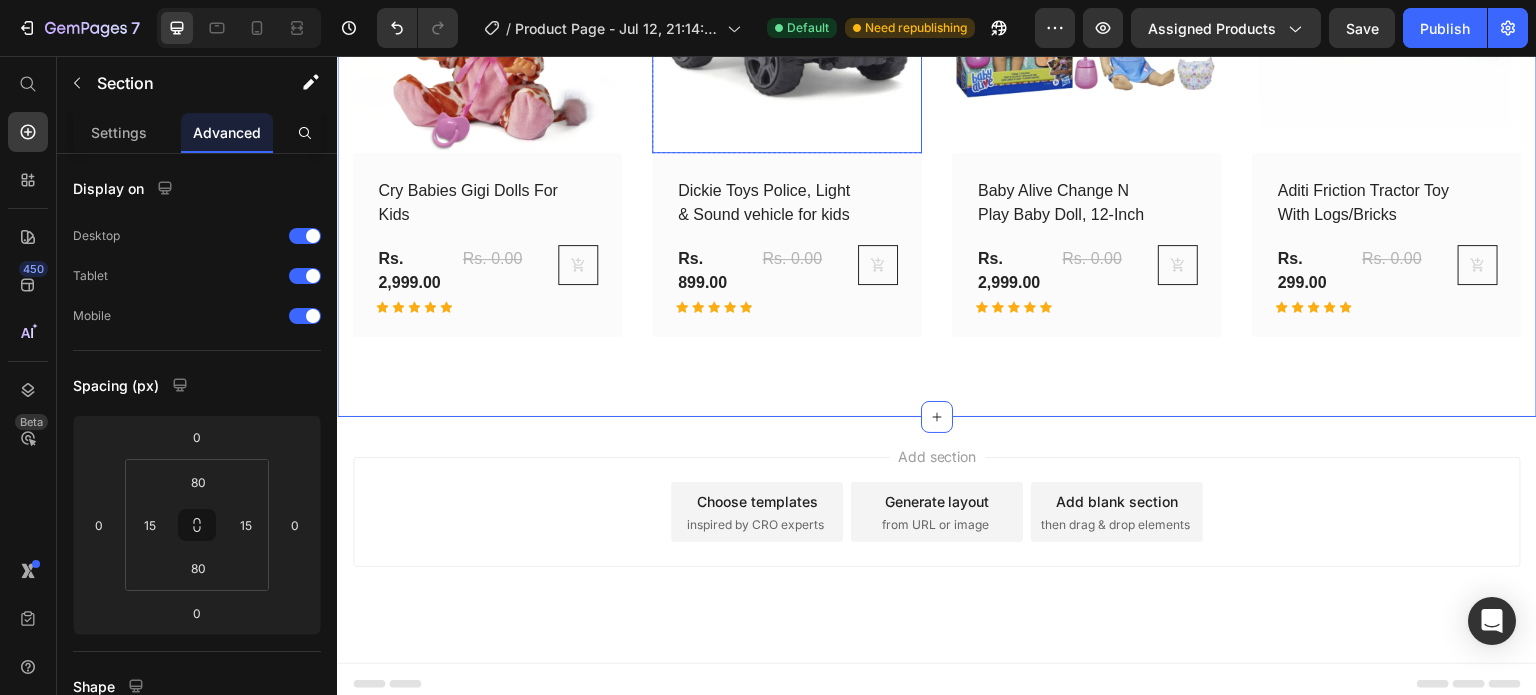 scroll, scrollTop: 2208, scrollLeft: 0, axis: vertical 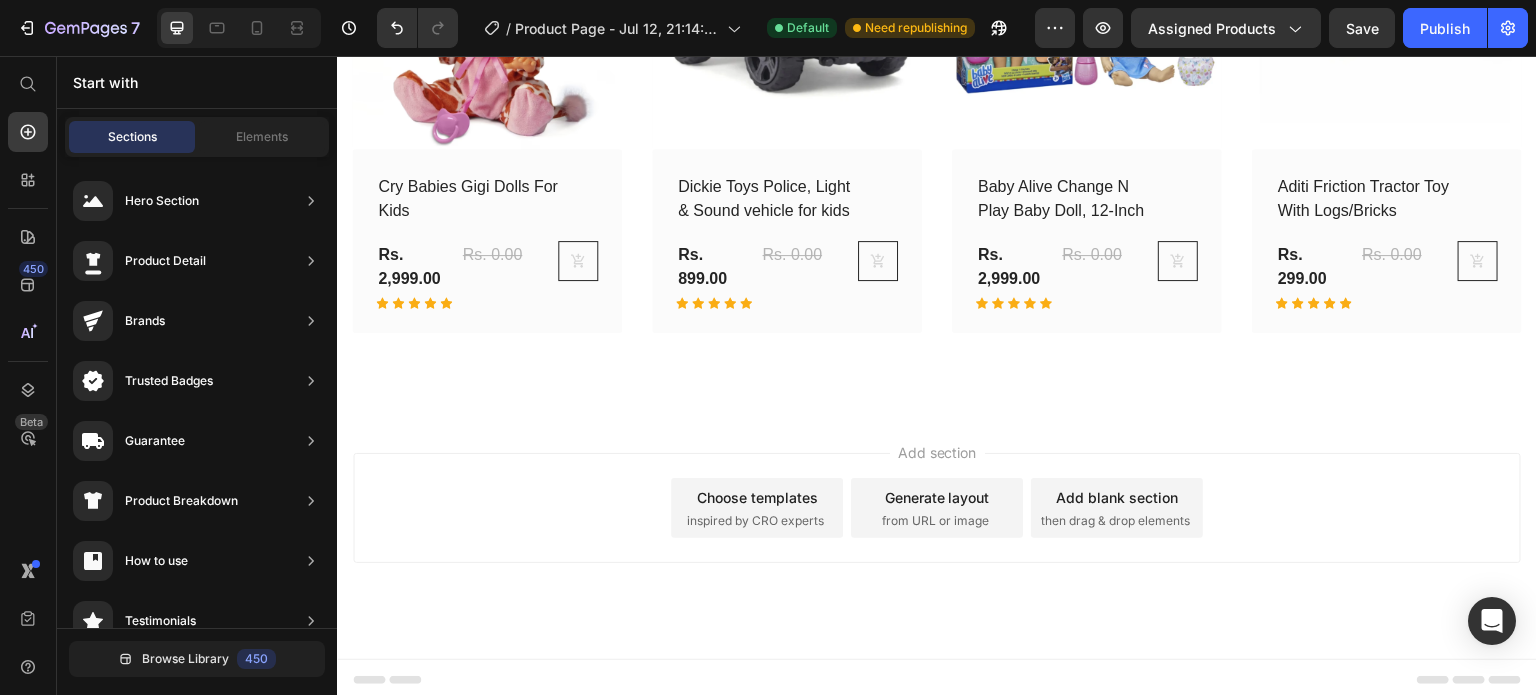 click on "Choose templates" at bounding box center (757, 497) 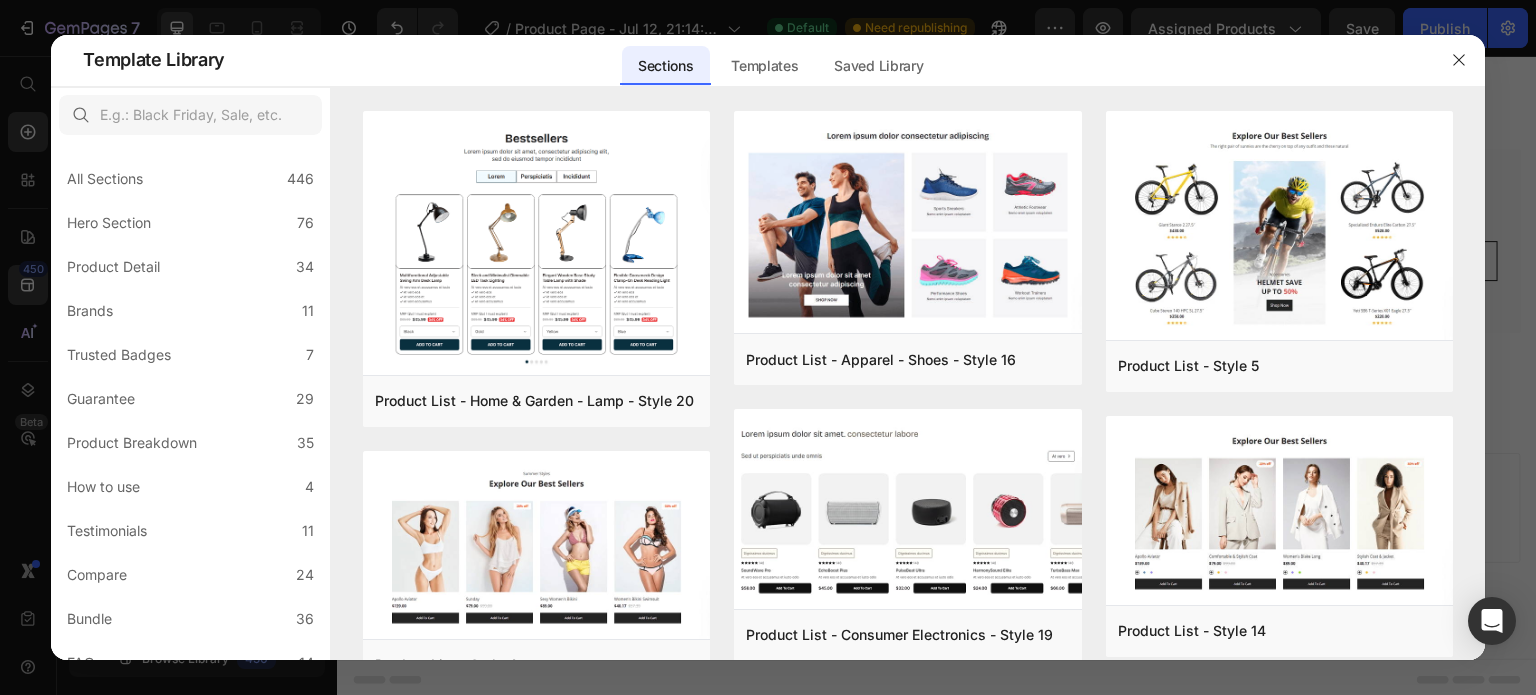 click at bounding box center [768, 347] 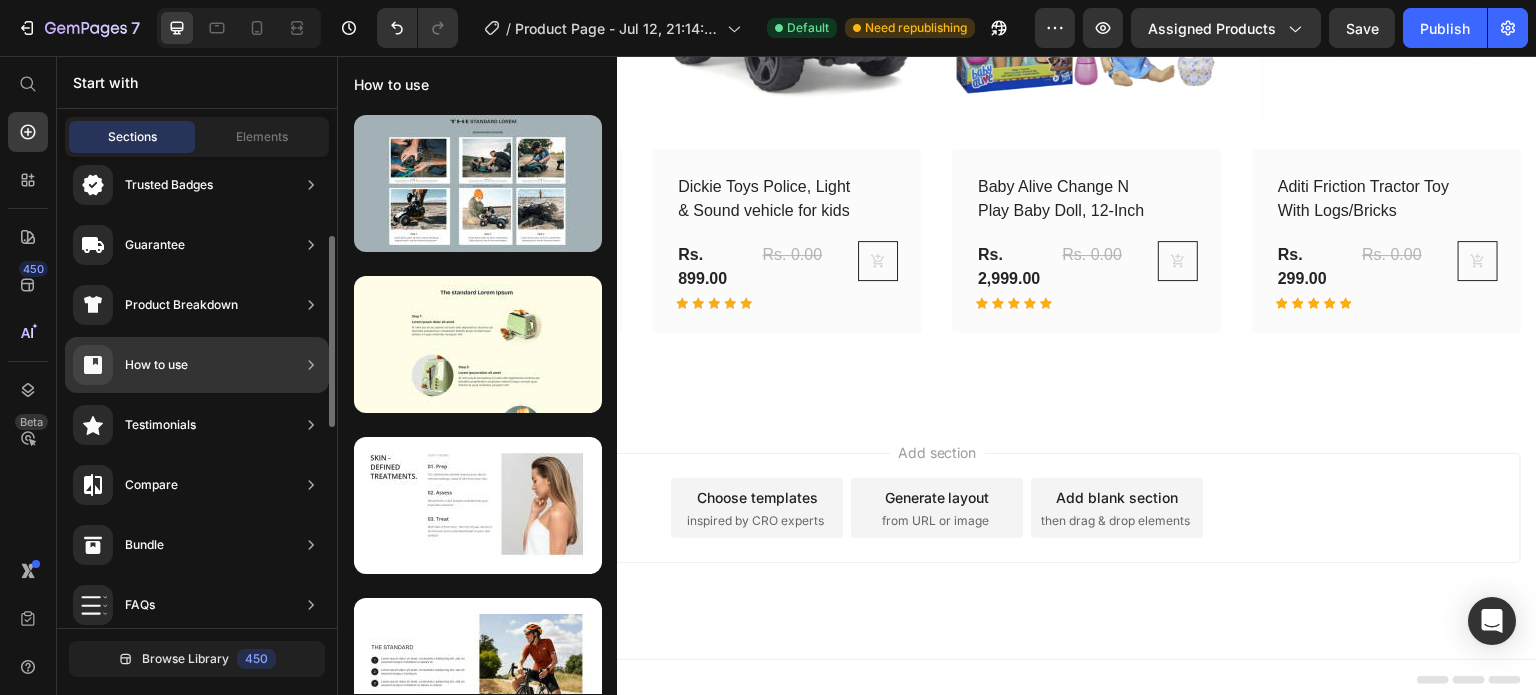 scroll, scrollTop: 196, scrollLeft: 0, axis: vertical 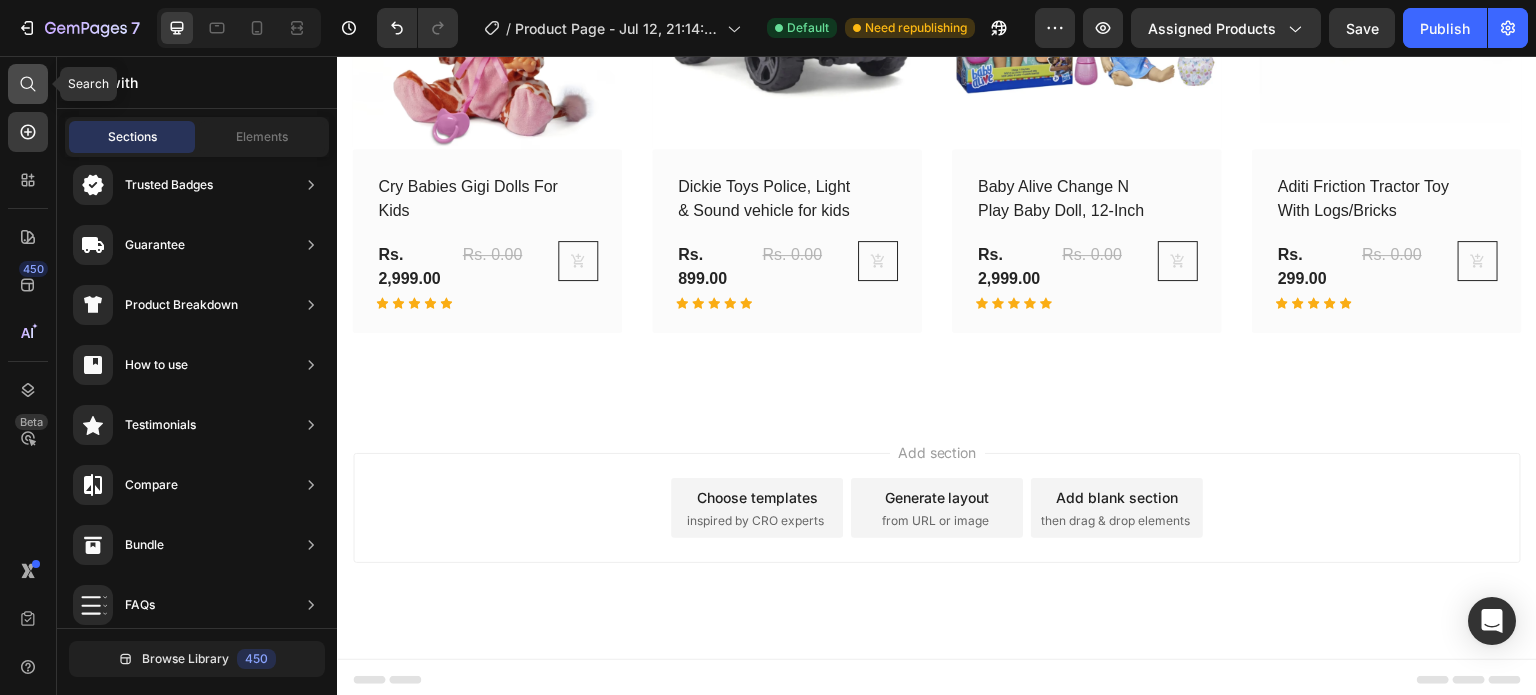 click 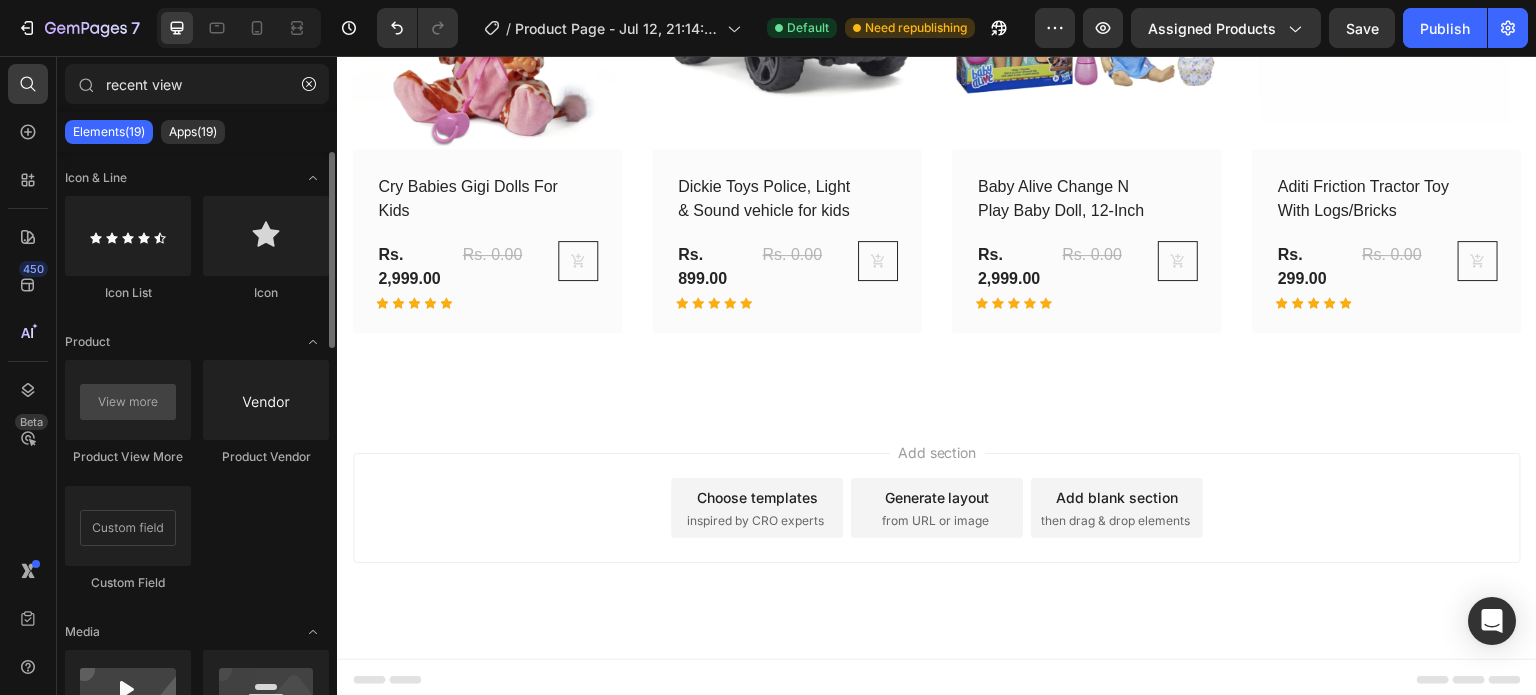 scroll, scrollTop: 0, scrollLeft: 0, axis: both 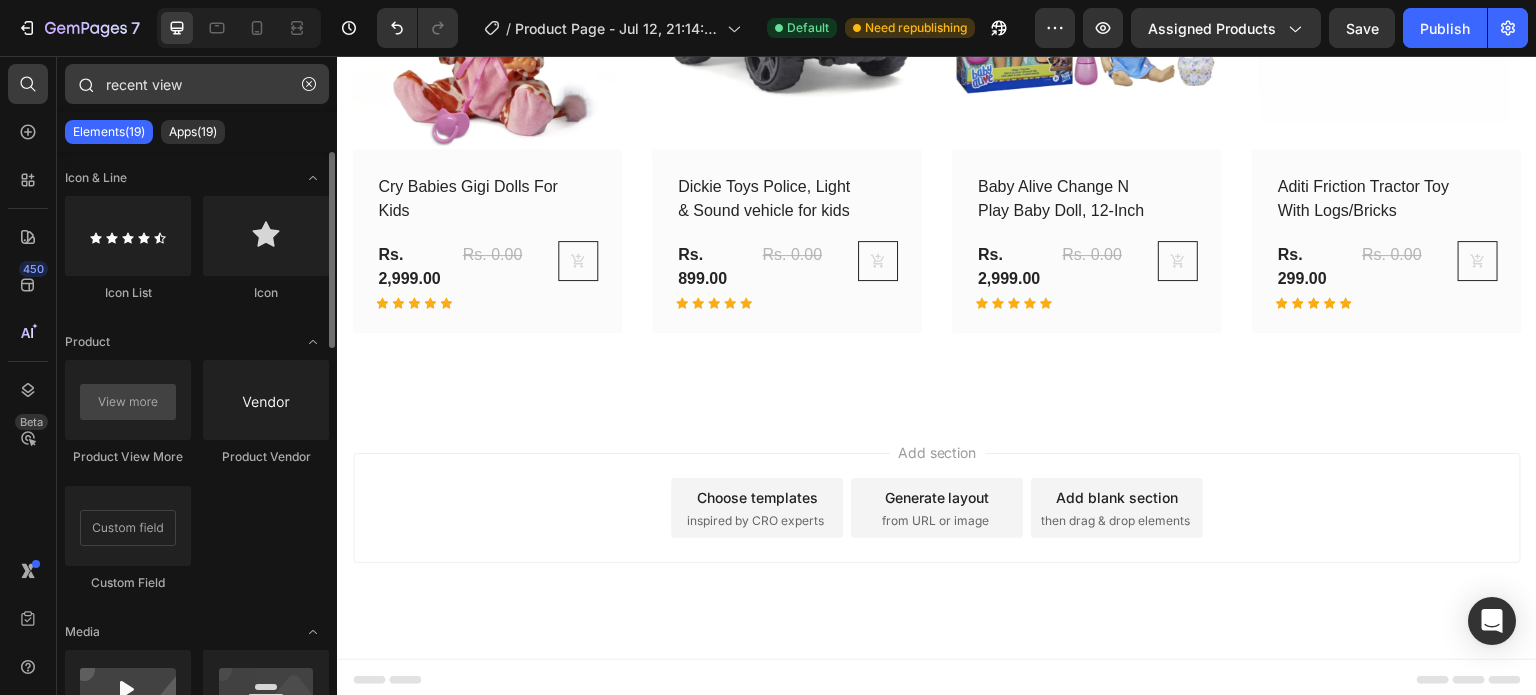 click on "recent view" at bounding box center [197, 84] 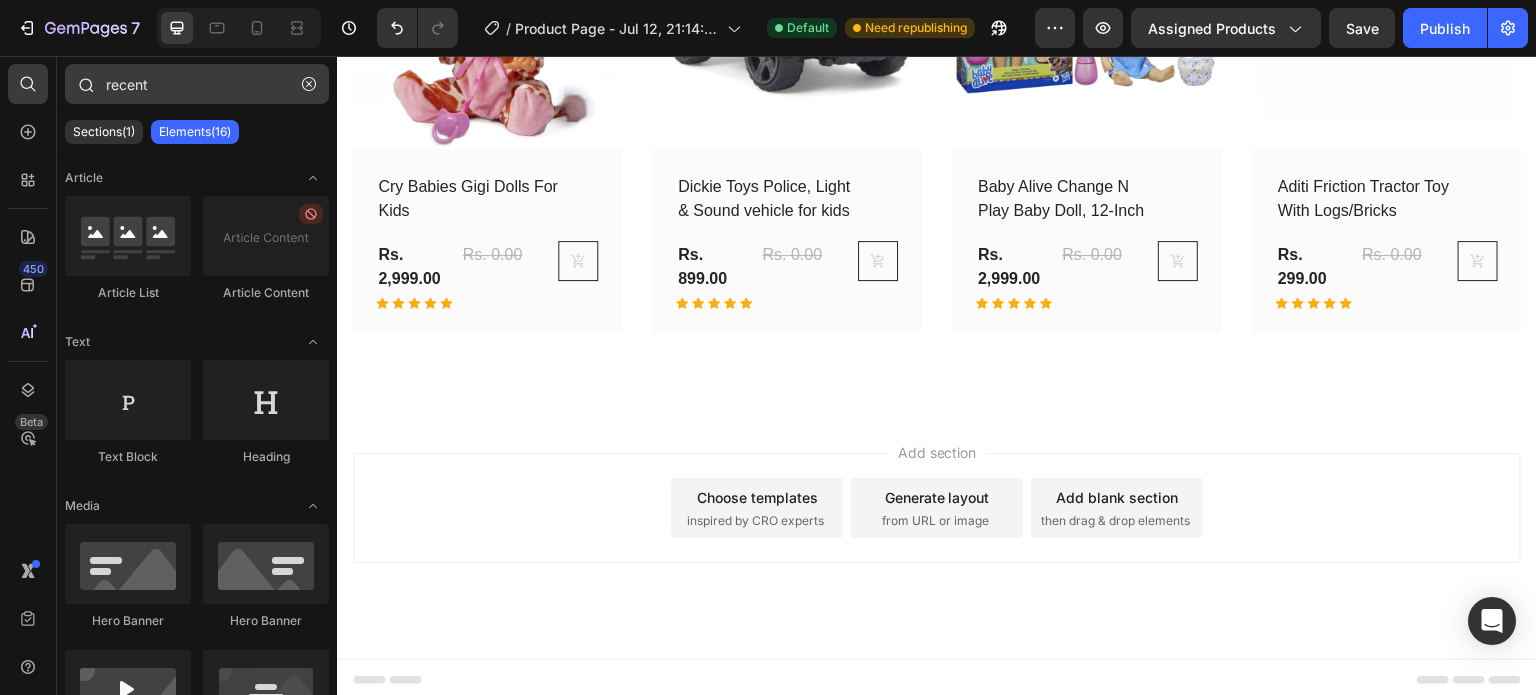 scroll, scrollTop: 0, scrollLeft: 0, axis: both 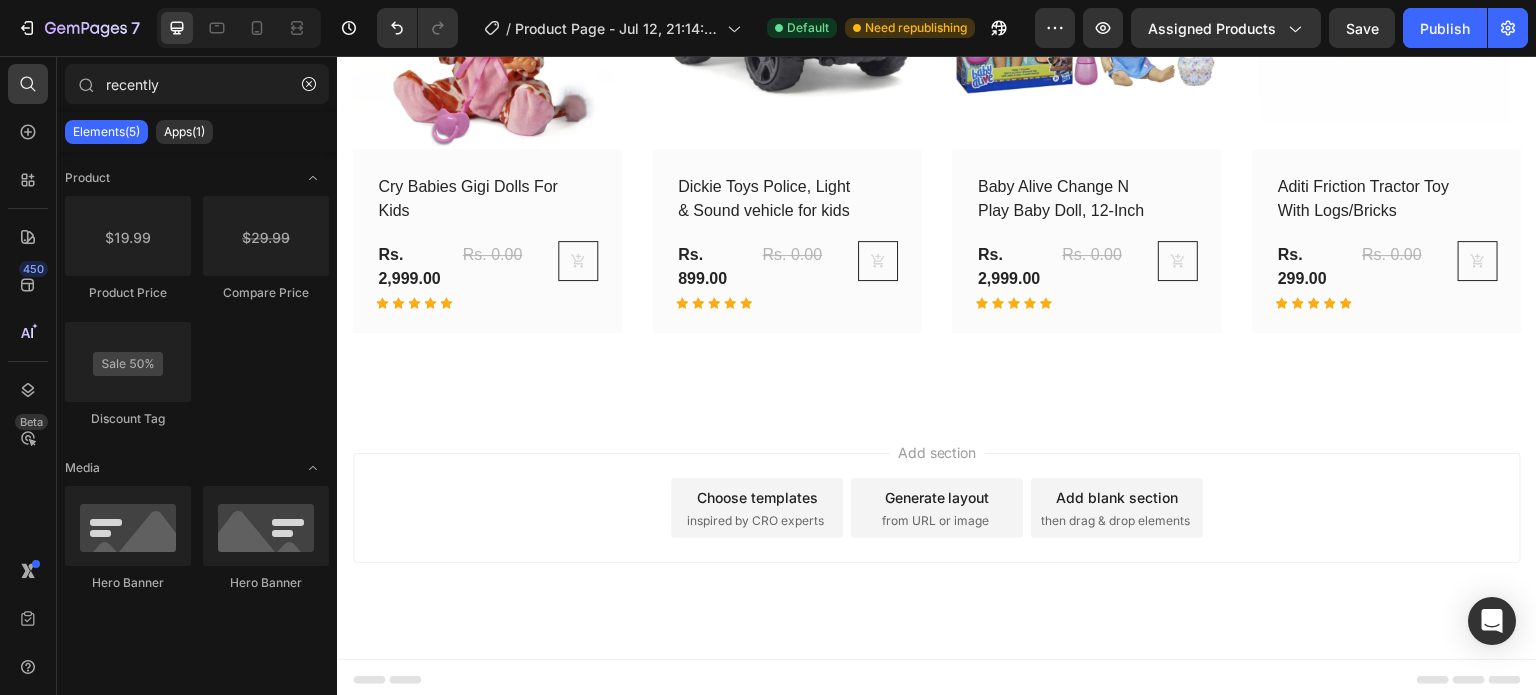 click on "Product Price
Compare Price
Discount Tag" 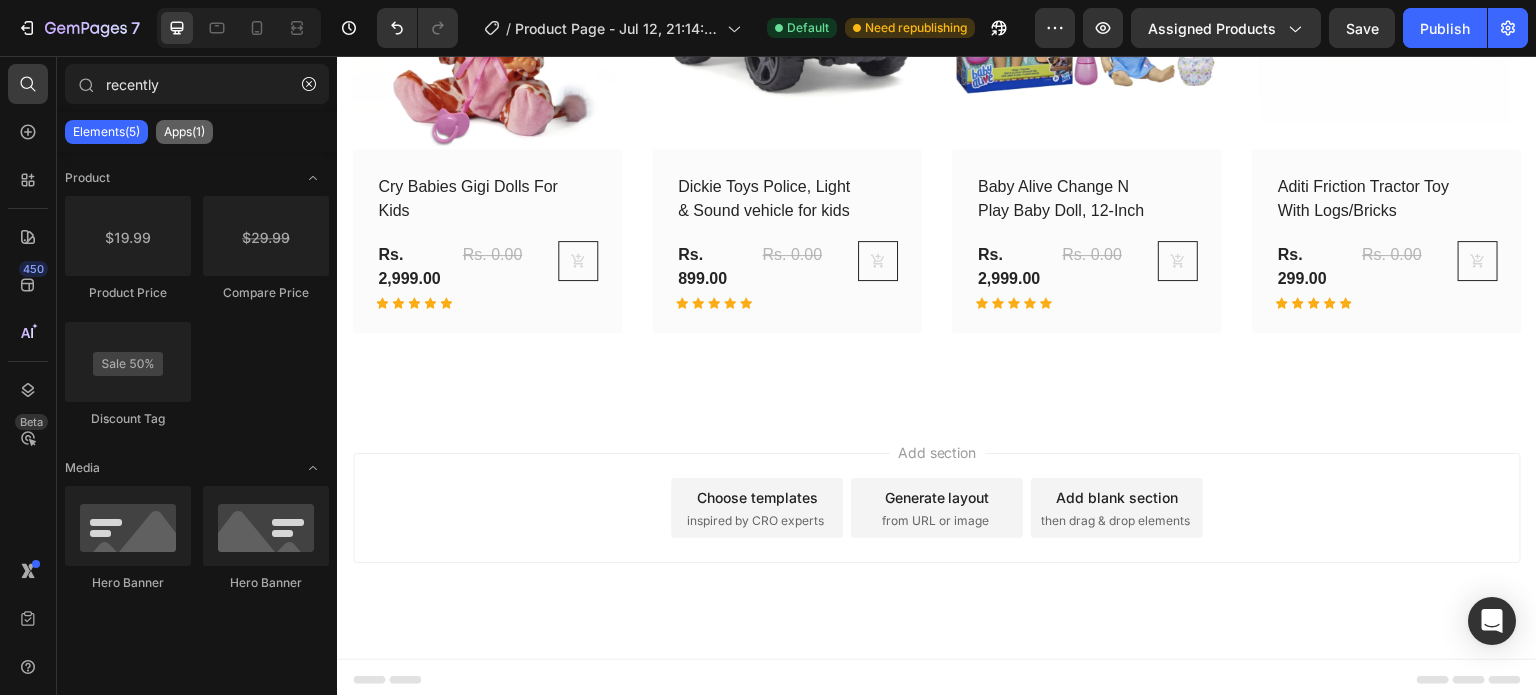 click on "Apps(1)" at bounding box center (184, 132) 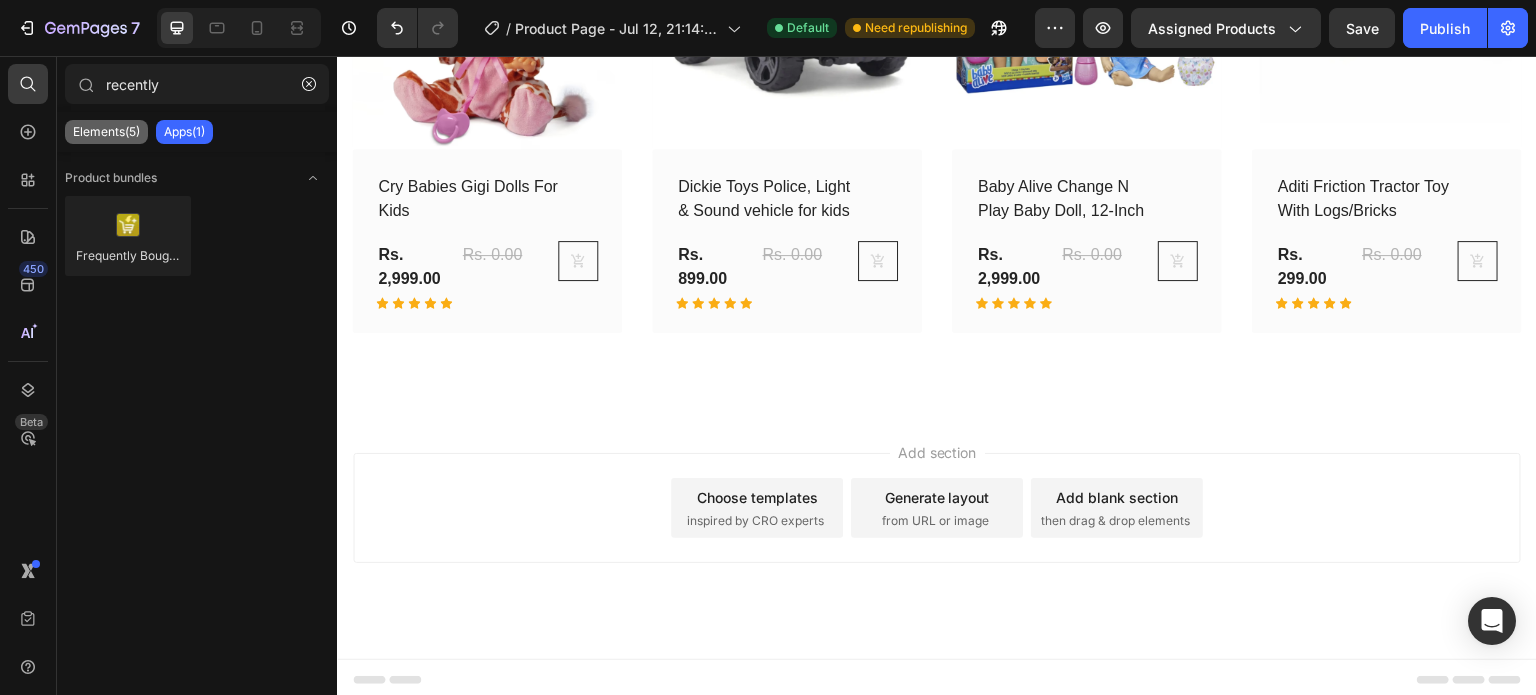 click on "Elements(5)" 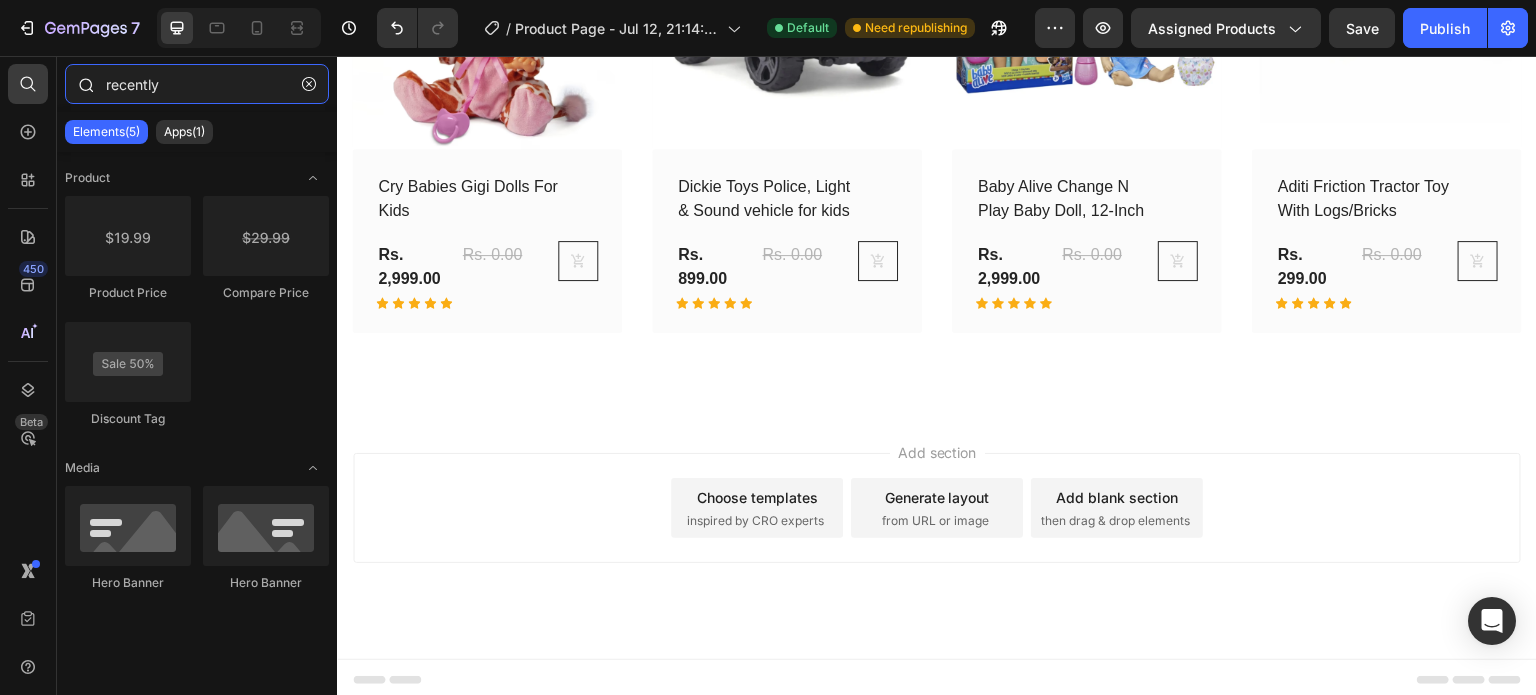 click on "recently" at bounding box center (197, 84) 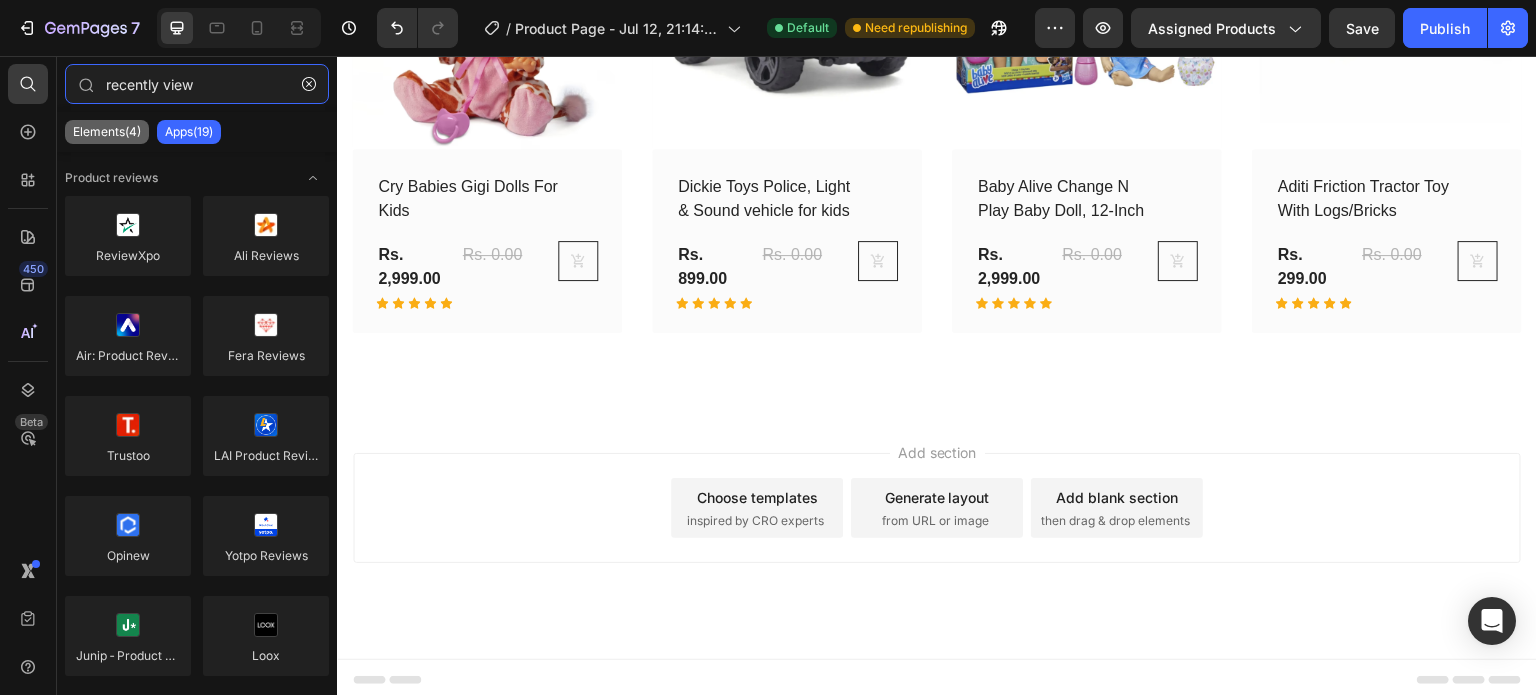 type on "recently view" 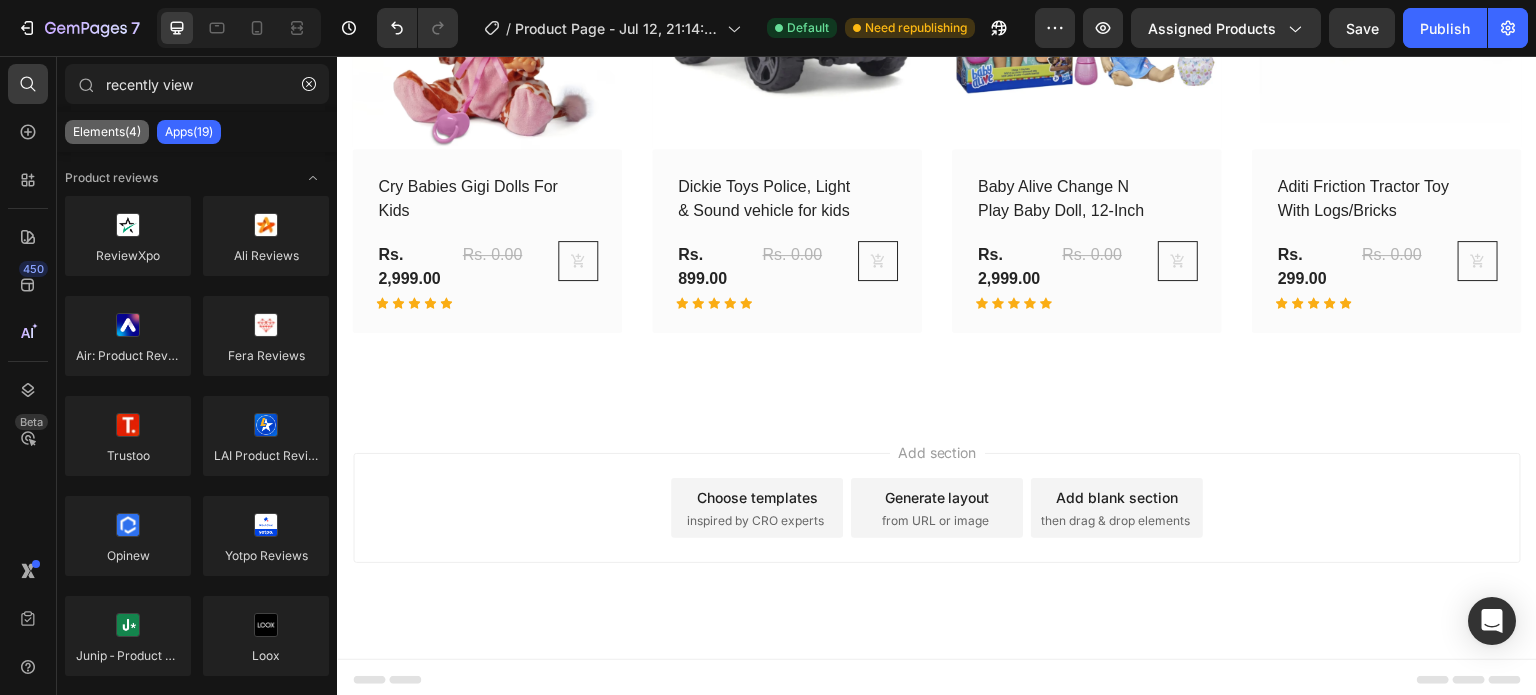 click on "Elements(4)" at bounding box center (107, 132) 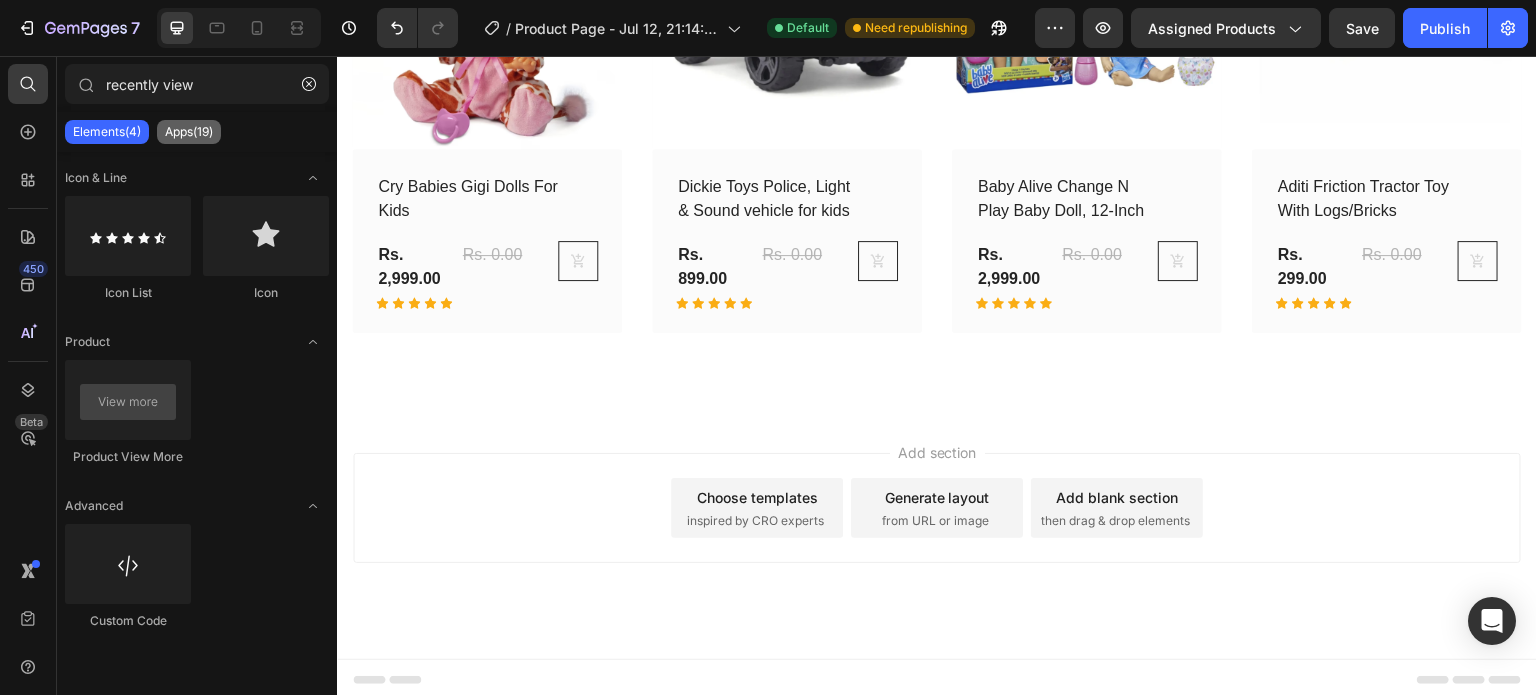 click on "Apps(19)" at bounding box center (189, 132) 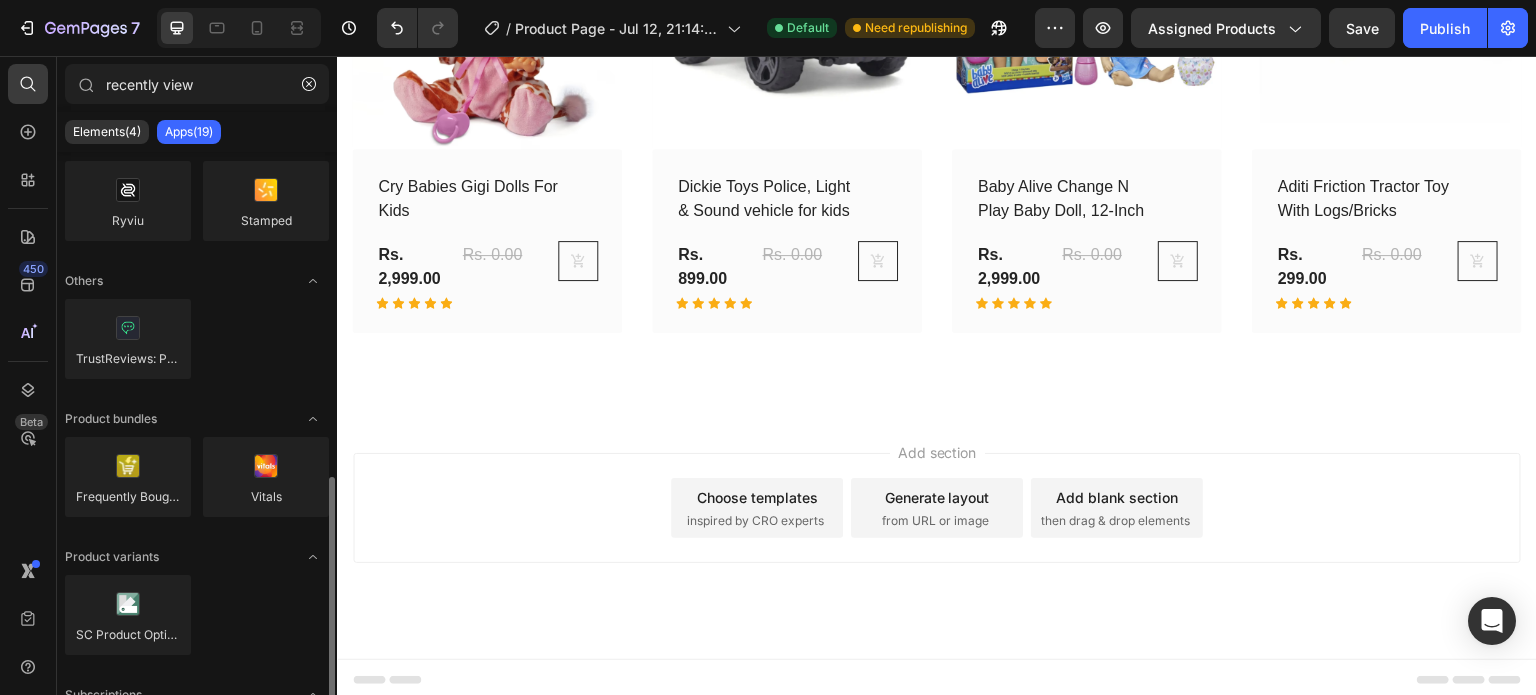 scroll, scrollTop: 743, scrollLeft: 0, axis: vertical 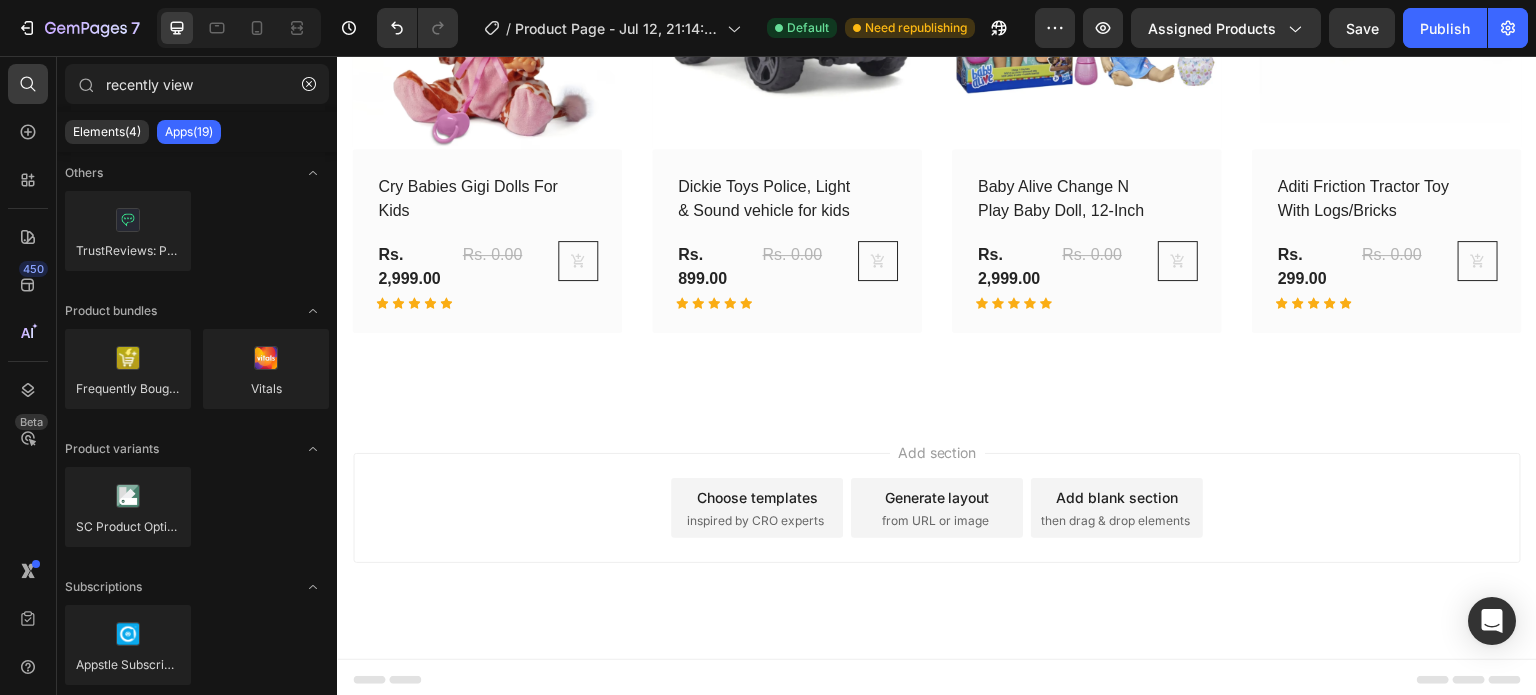 click on "Add section Choose templates inspired by CRO experts Generate layout from URL or image Add blank section then drag & drop elements" at bounding box center (937, 536) 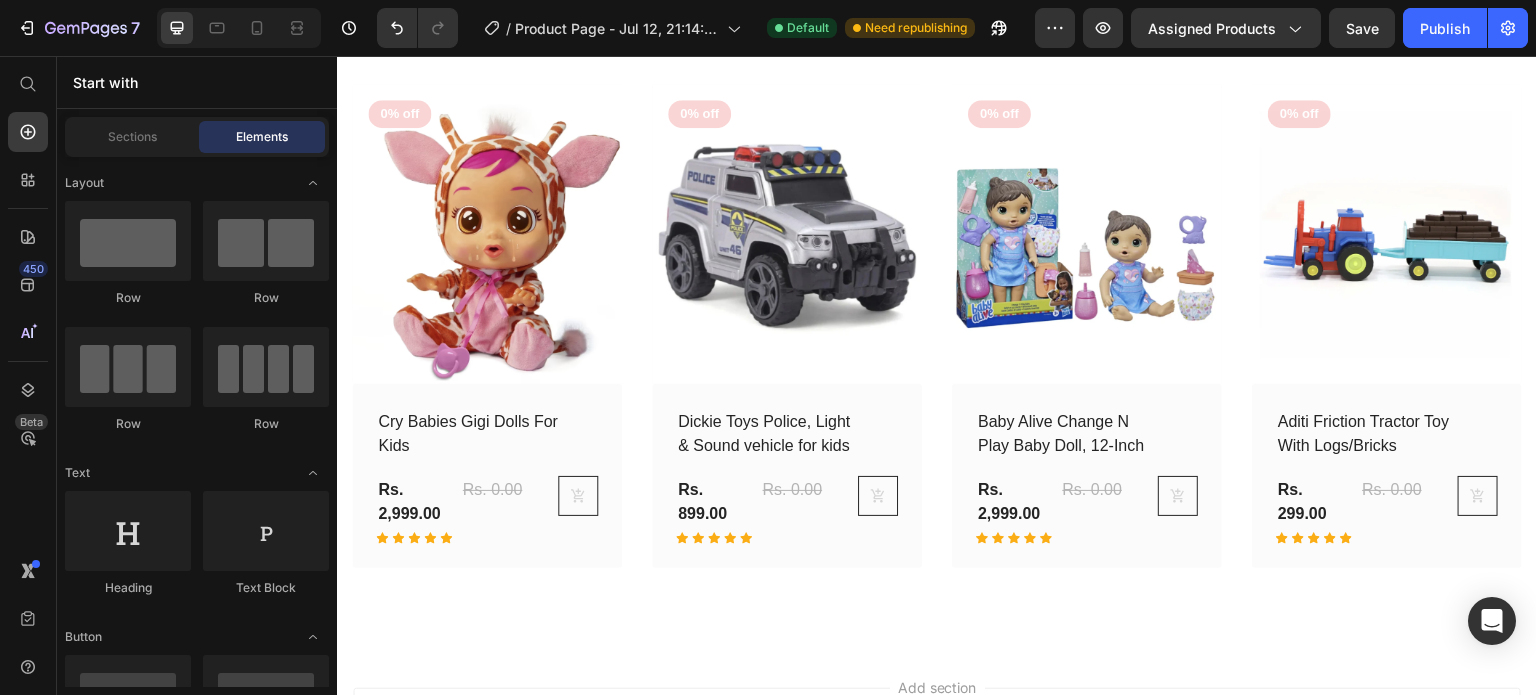 scroll, scrollTop: 1974, scrollLeft: 0, axis: vertical 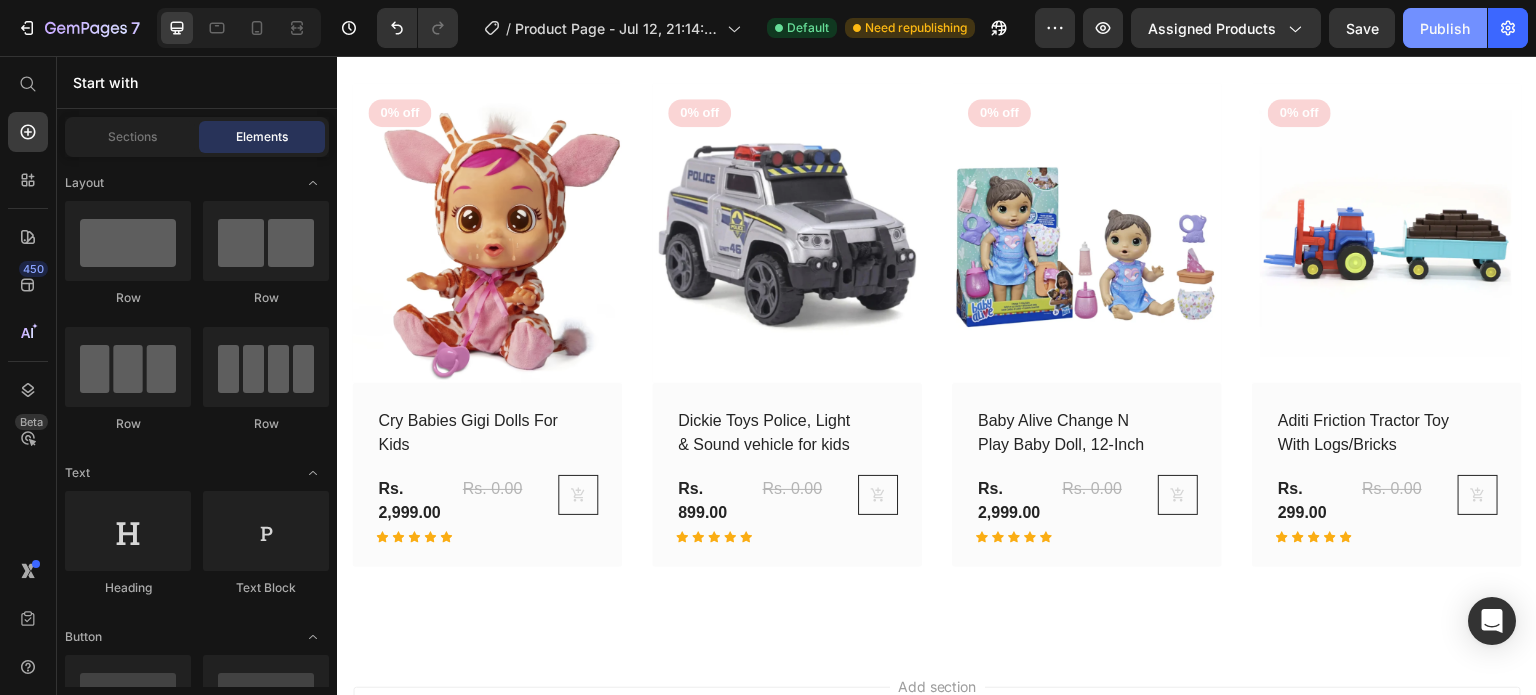 click on "Publish" 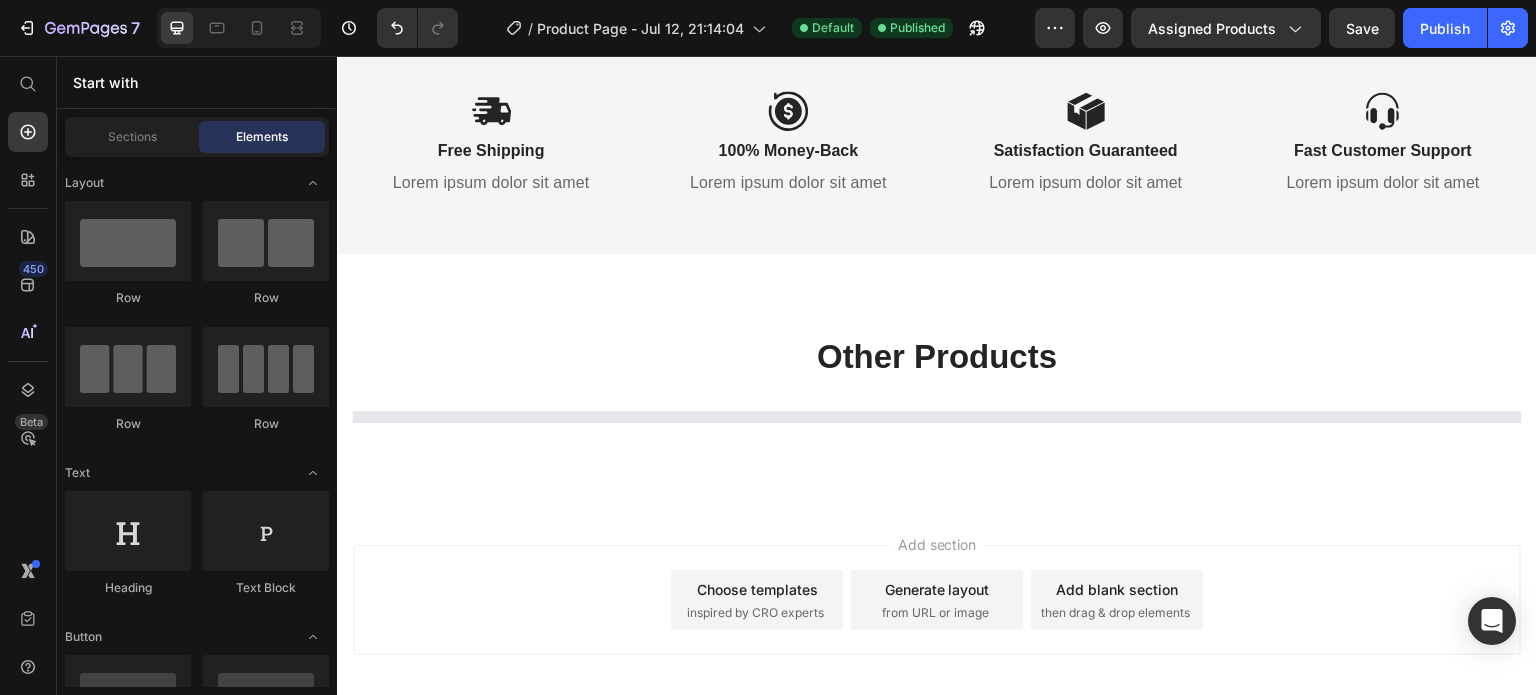scroll, scrollTop: 1174, scrollLeft: 0, axis: vertical 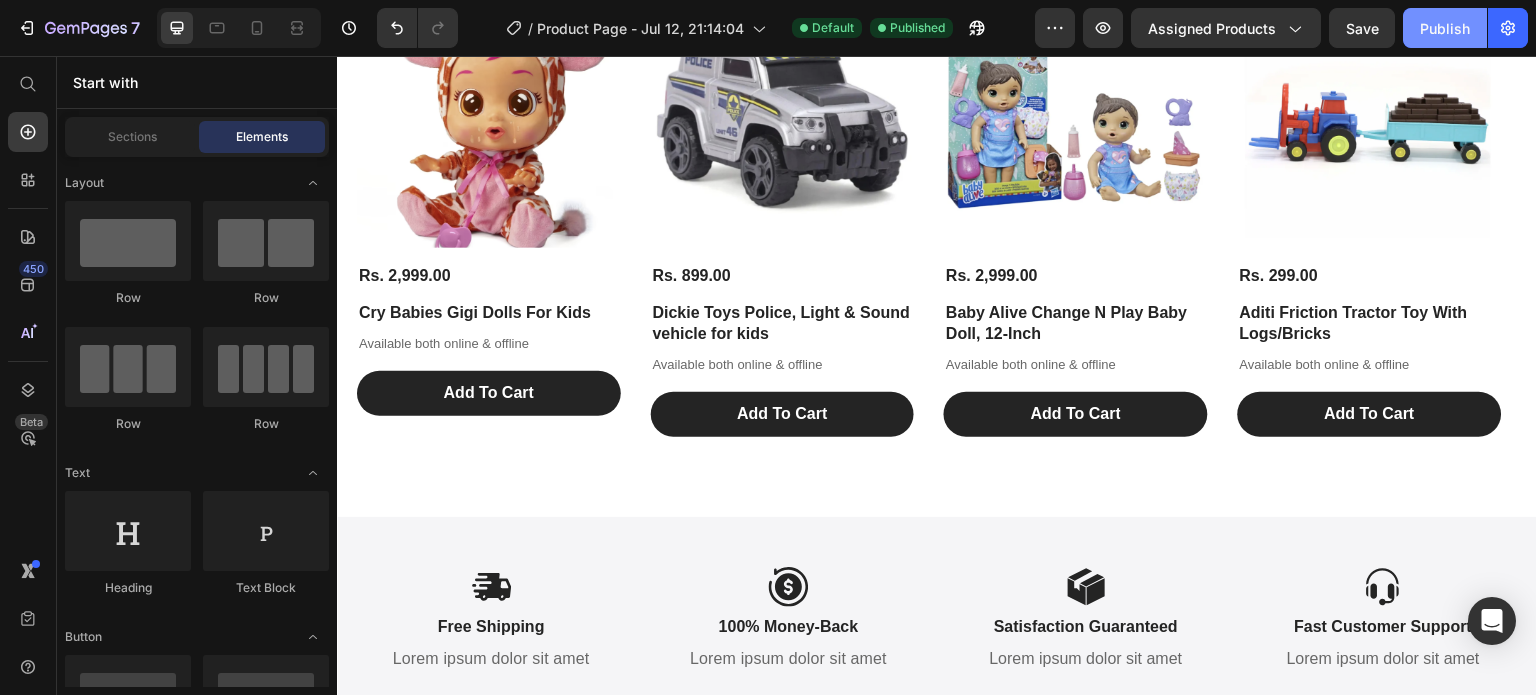 click on "Publish" at bounding box center [1445, 28] 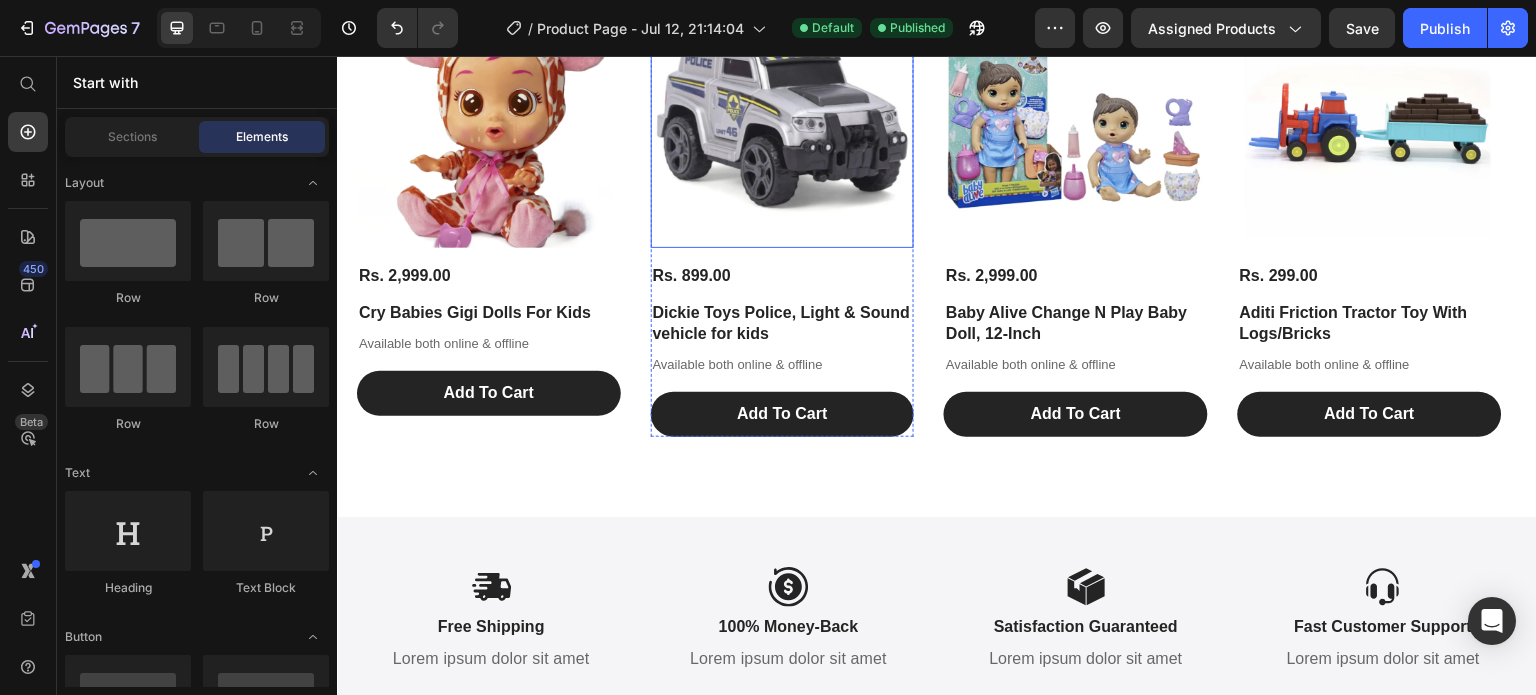 scroll, scrollTop: 0, scrollLeft: 0, axis: both 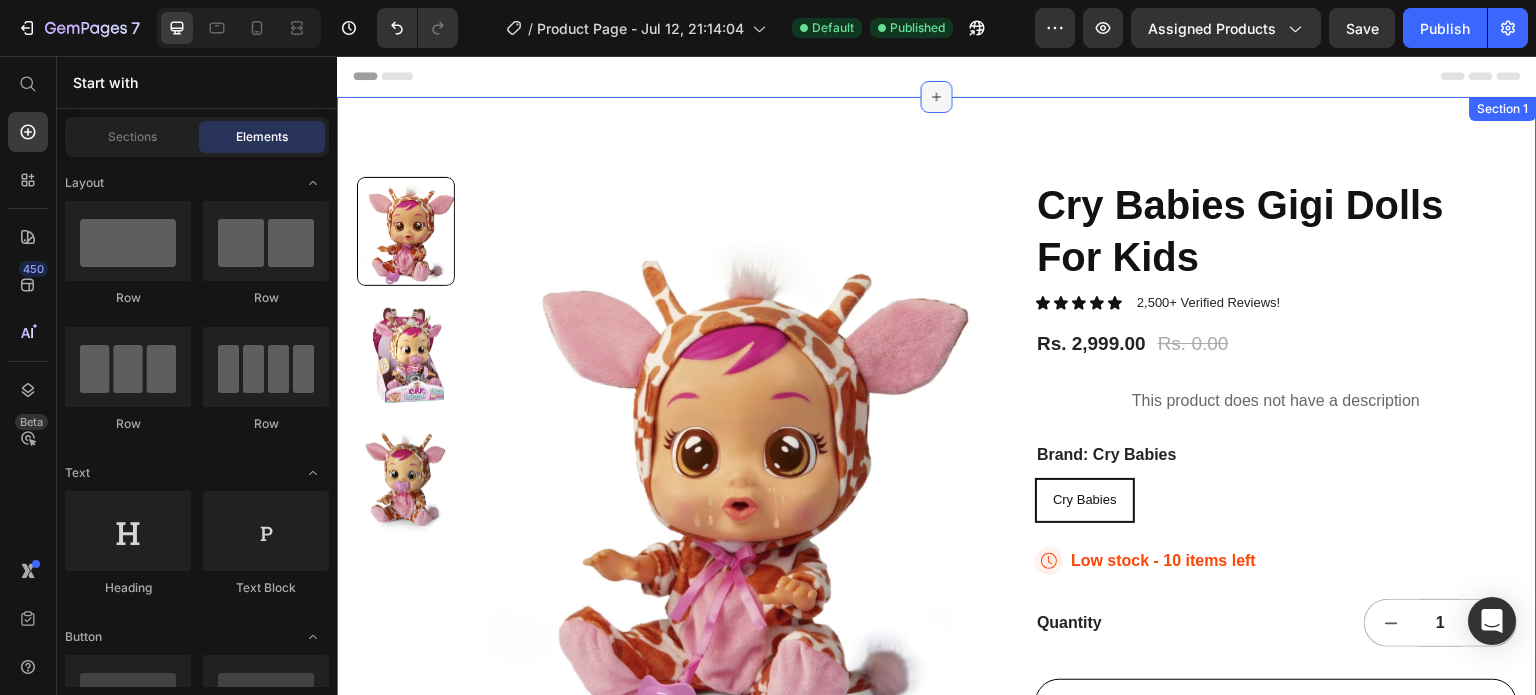 click 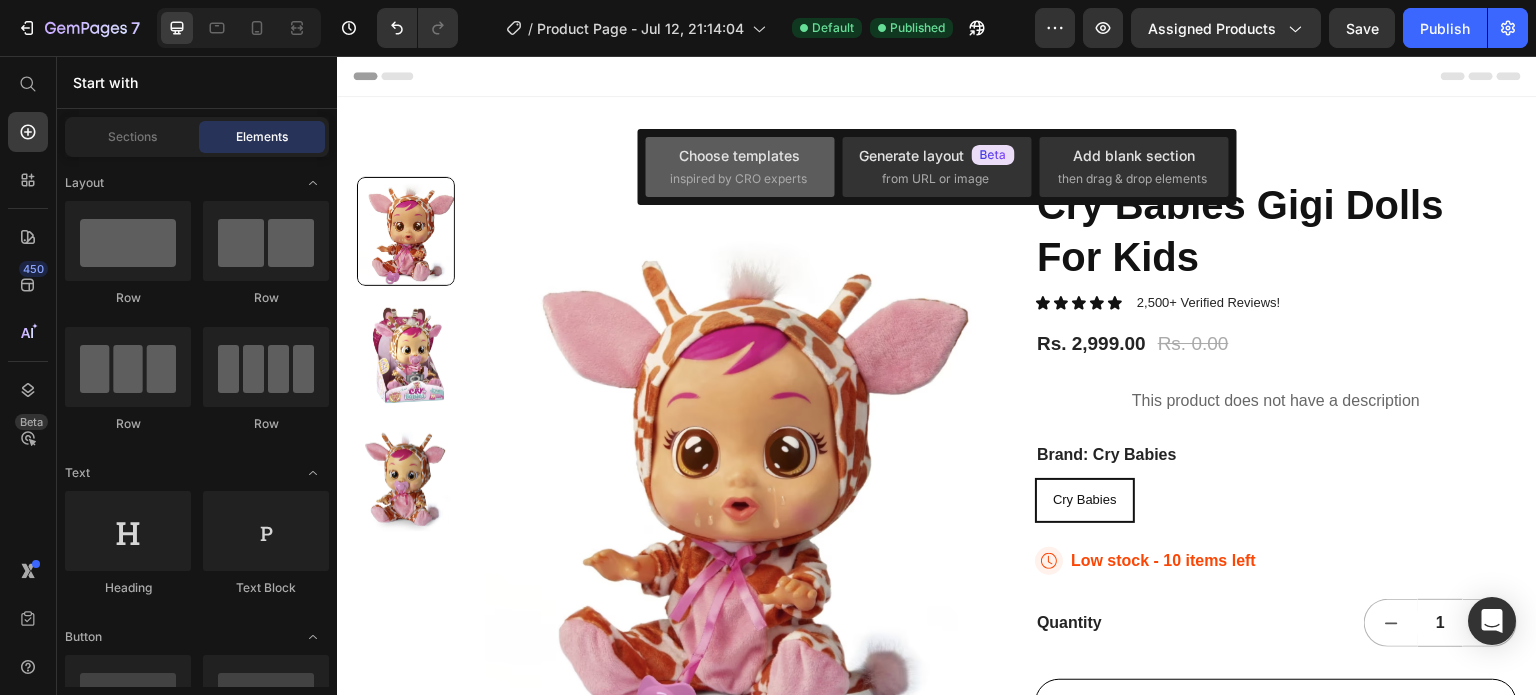 click on "Choose templates" at bounding box center [739, 155] 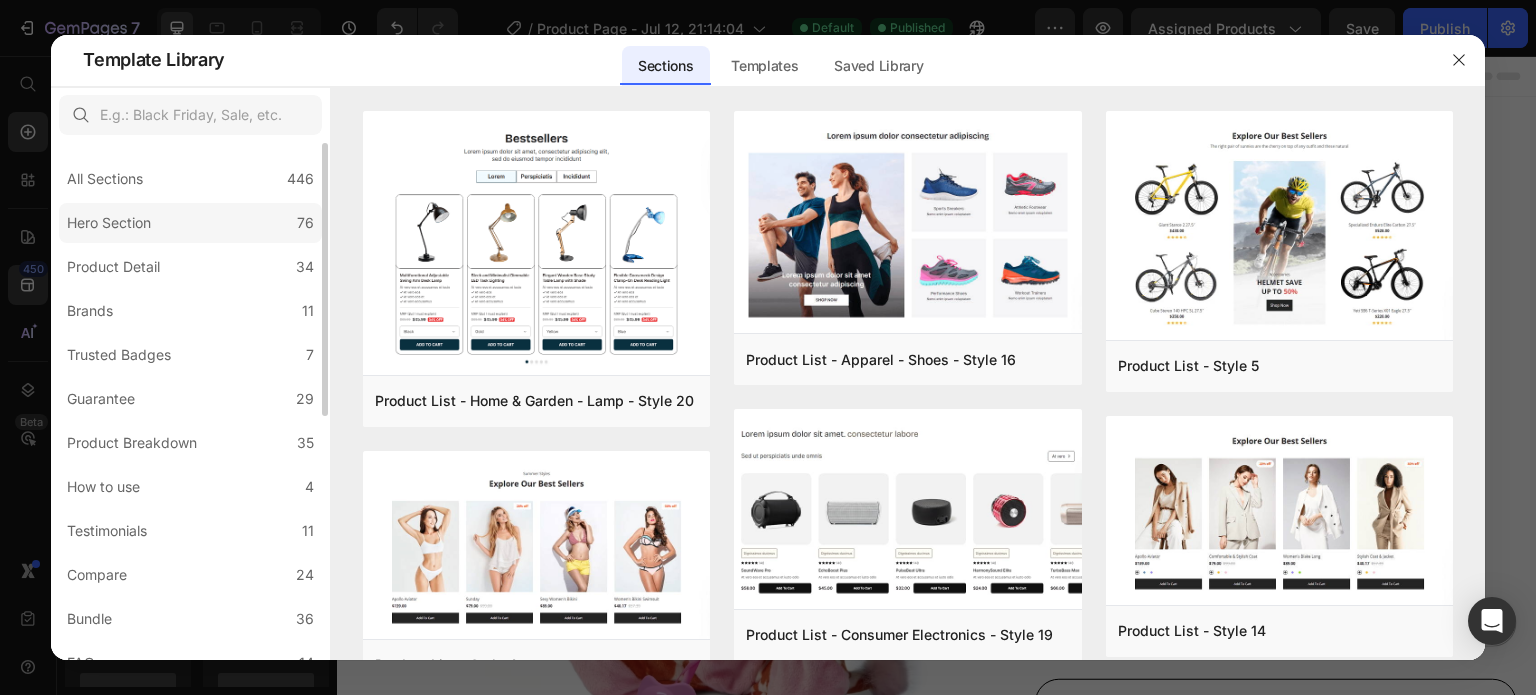 click on "Hero Section 76" 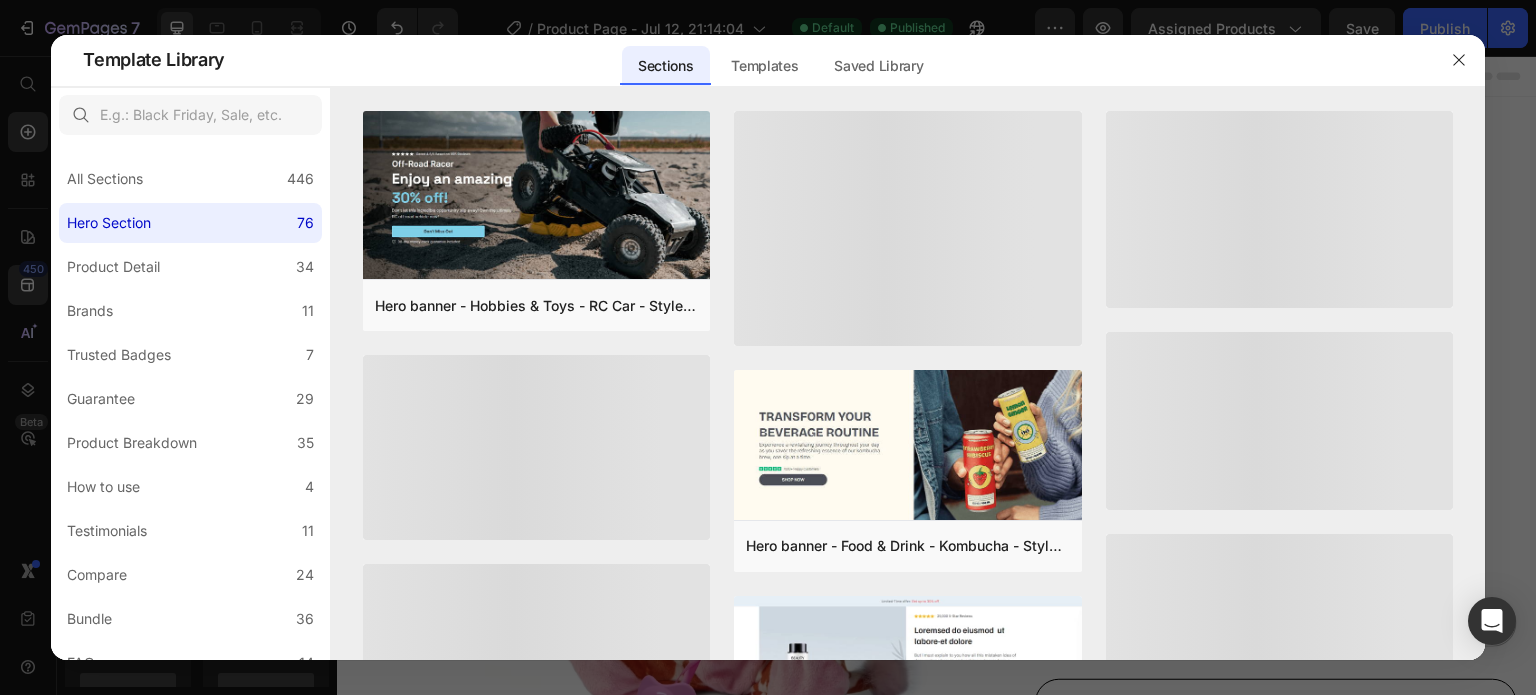 click 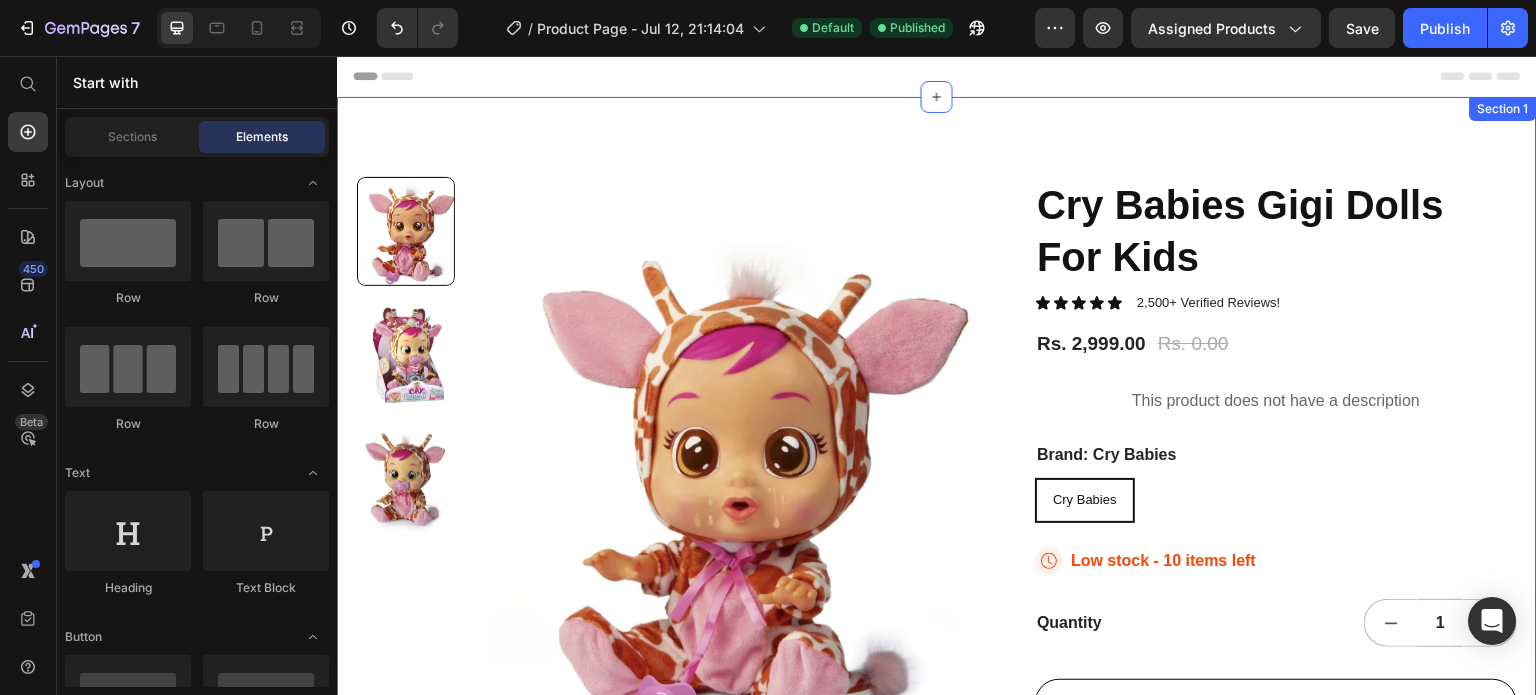 click on "Product Images Cry Babies Gigi Dolls For Kids Product Title Icon Icon Icon Icon Icon Icon List 2,500+ Verified Reviews! Text Block Row Rs. 2,999.00 Product Price Rs. 0.00 Product Price Row This product does not have a description Product Description Brand: Cry Babies Cry Babies Cry Babies Cry Babies Product Variants & Swatches
Icon Low stock - 10 items left Stock Counter Row Quantity Text Block 1 Product Quantity Row ADD TO CART Add to Cart SHOP NOW Dynamic Checkout Row Product
Shipping
100% Money-Back
Warranty Accordion
Icon Customize Your Gem Skateboard Text Block Row Customize the deck with our $29.99 design service to make it your own. You can contact us by: Emailing  info@gemskateboards.com Text Block Row Row" at bounding box center [937, 536] 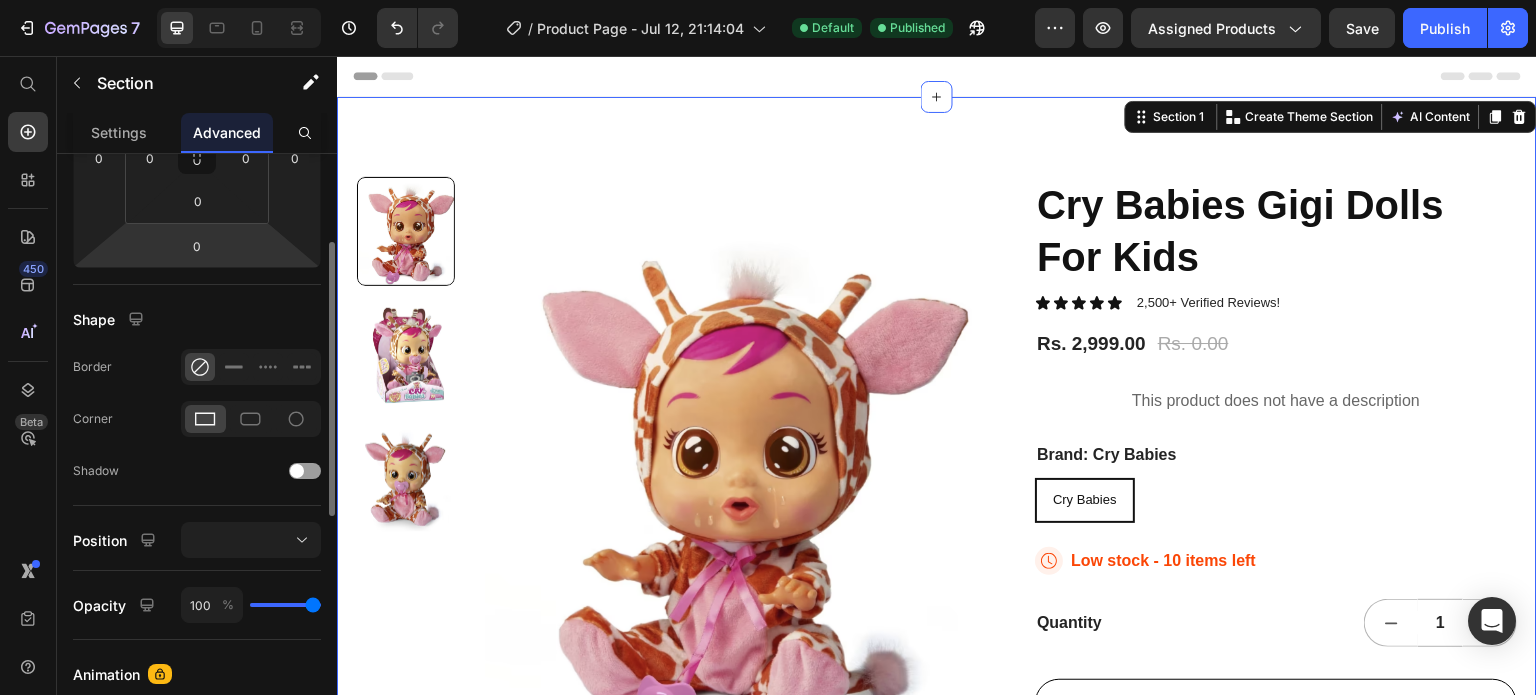 scroll, scrollTop: 404, scrollLeft: 0, axis: vertical 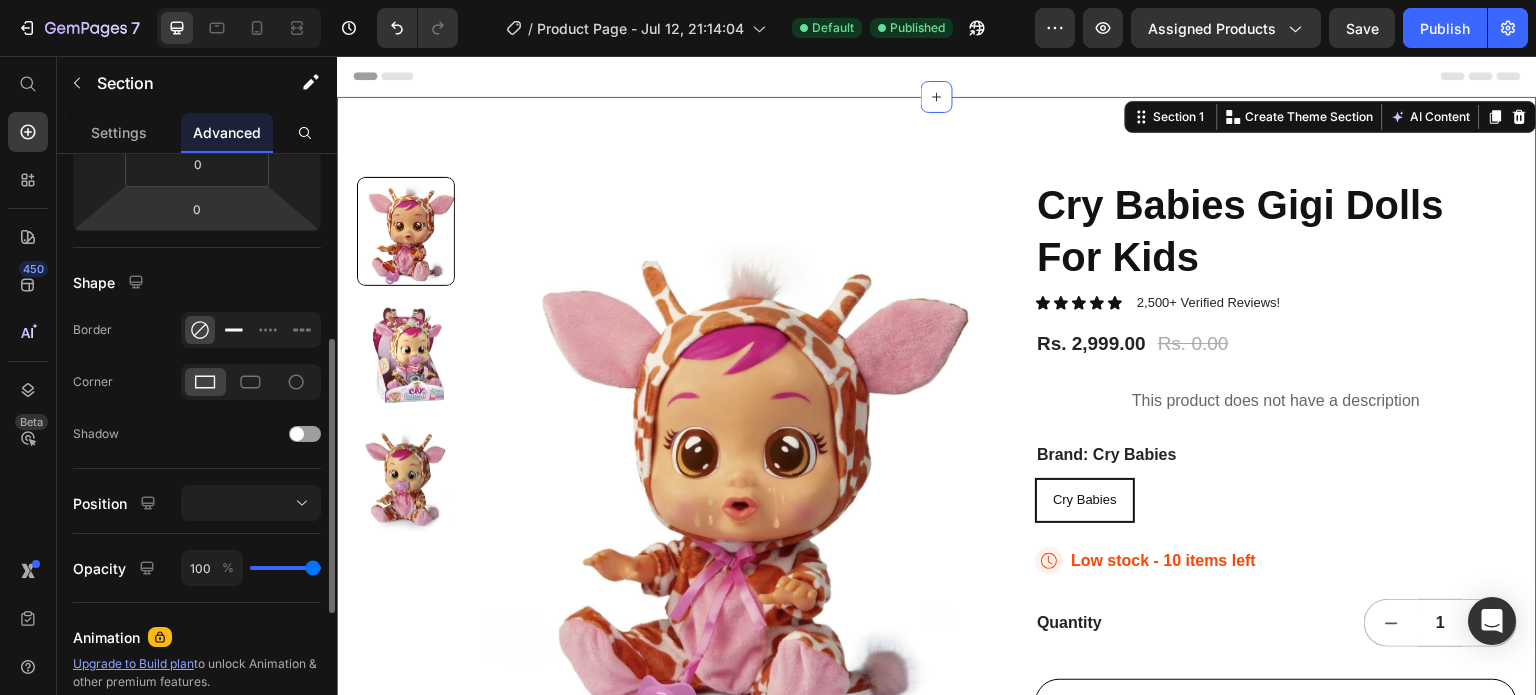 click 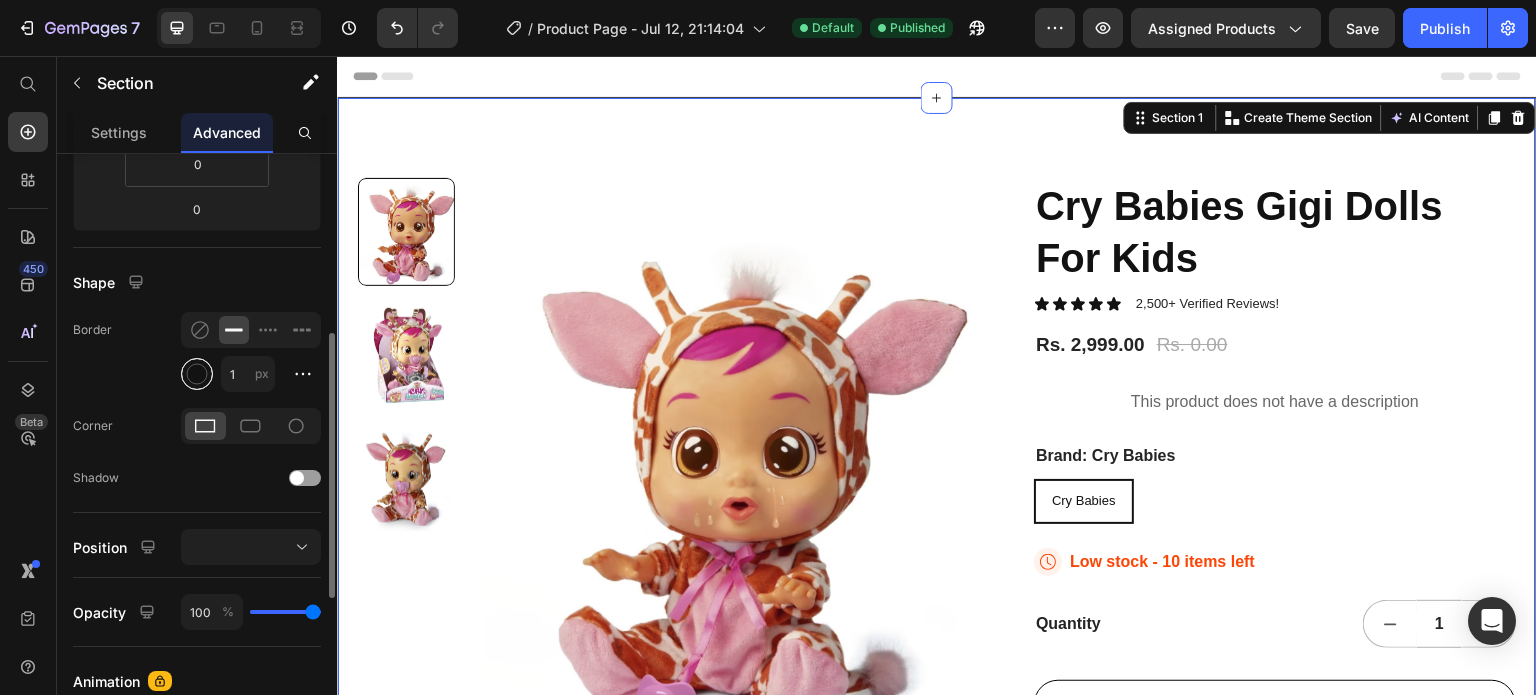 click at bounding box center (197, 374) 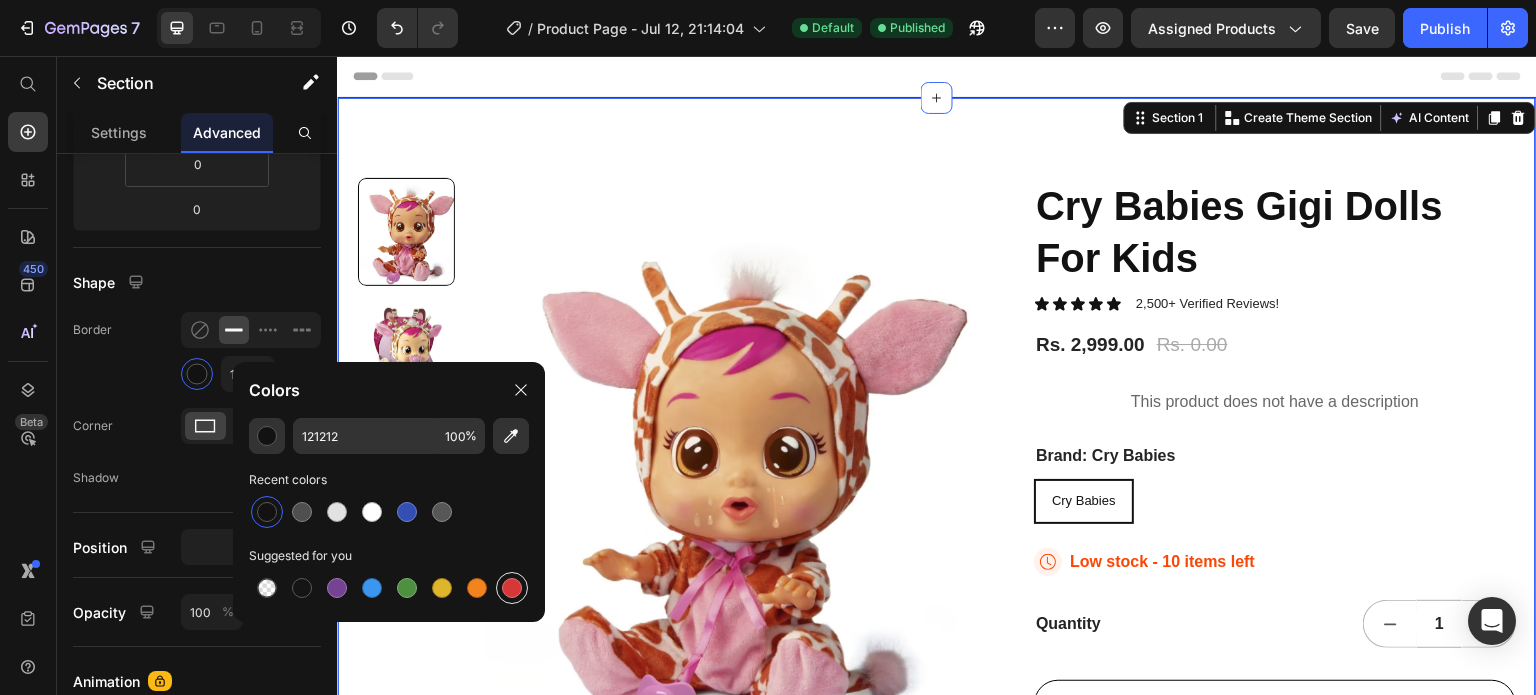 click at bounding box center (512, 588) 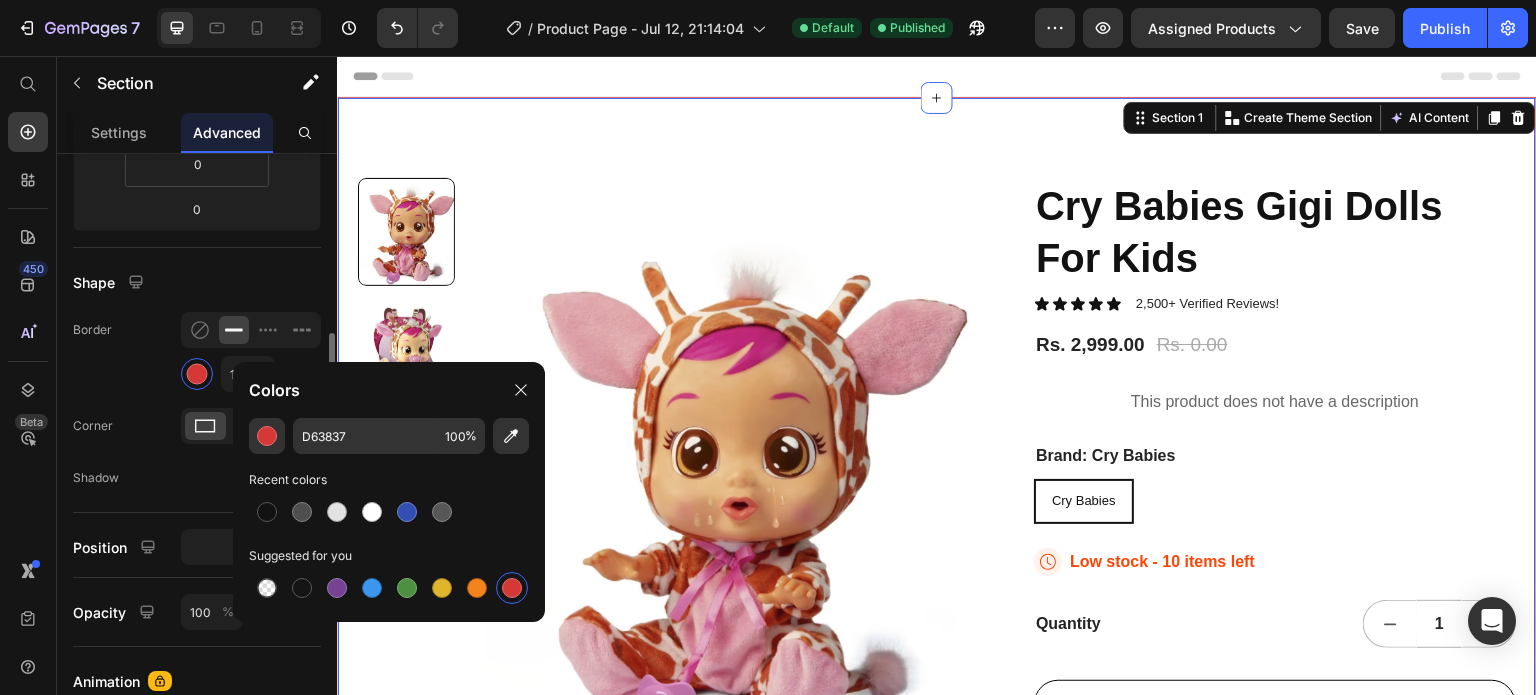 click on "Border 1 px" 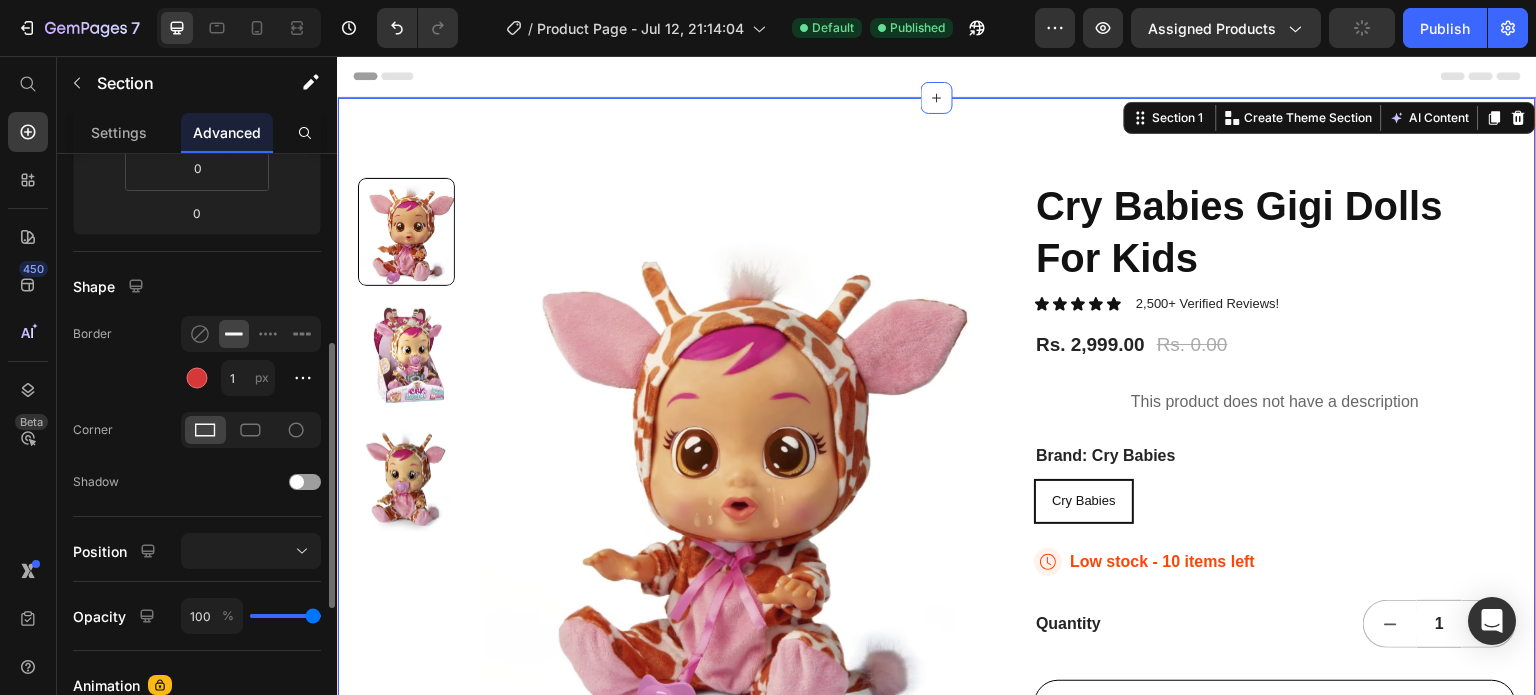 scroll, scrollTop: 409, scrollLeft: 0, axis: vertical 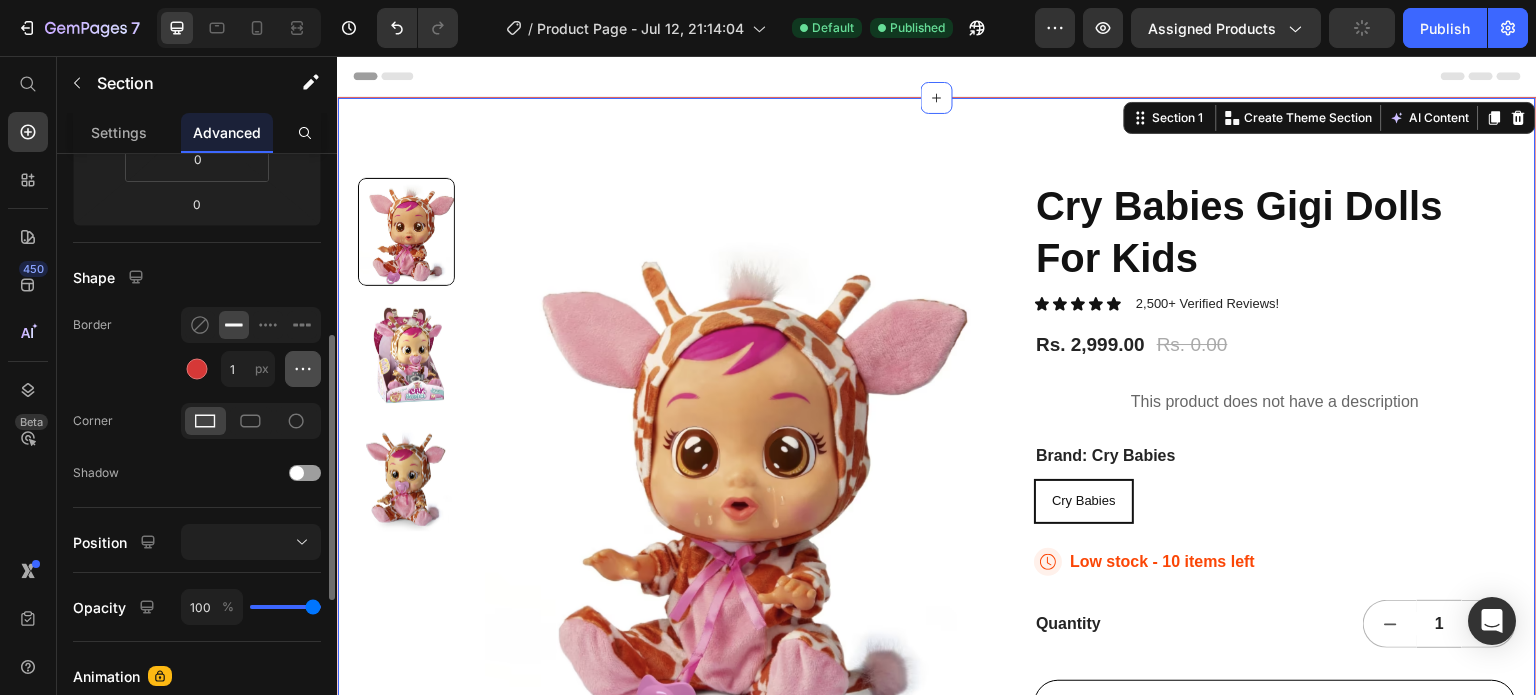 click 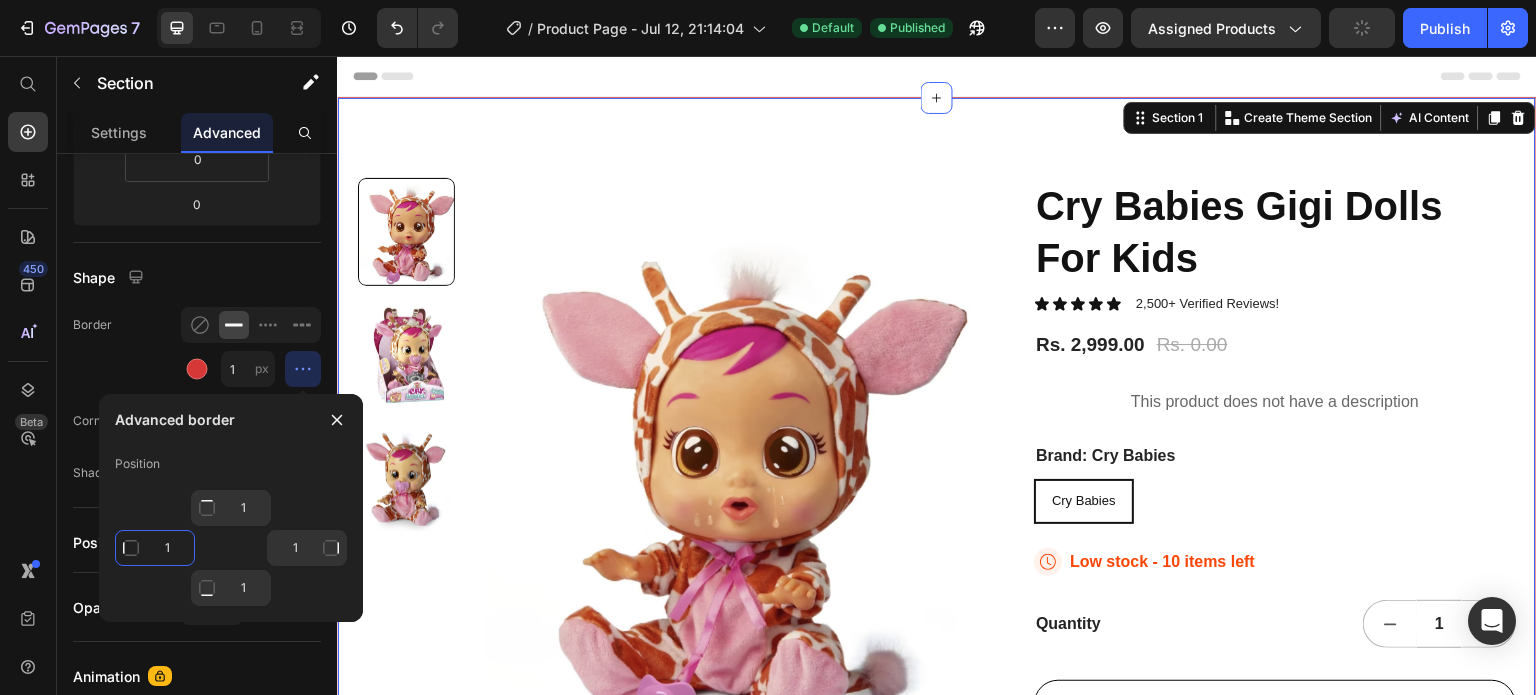 click on "1" 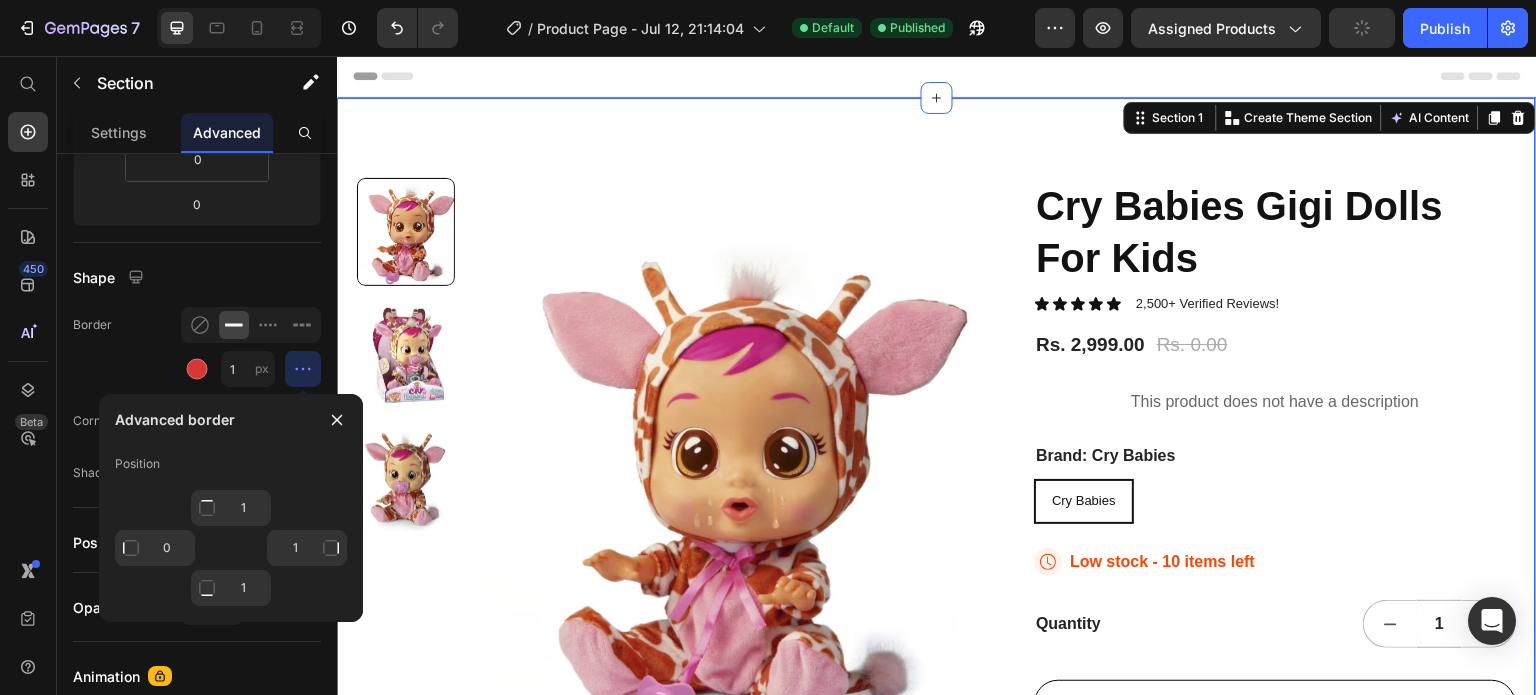 type on "Mixed" 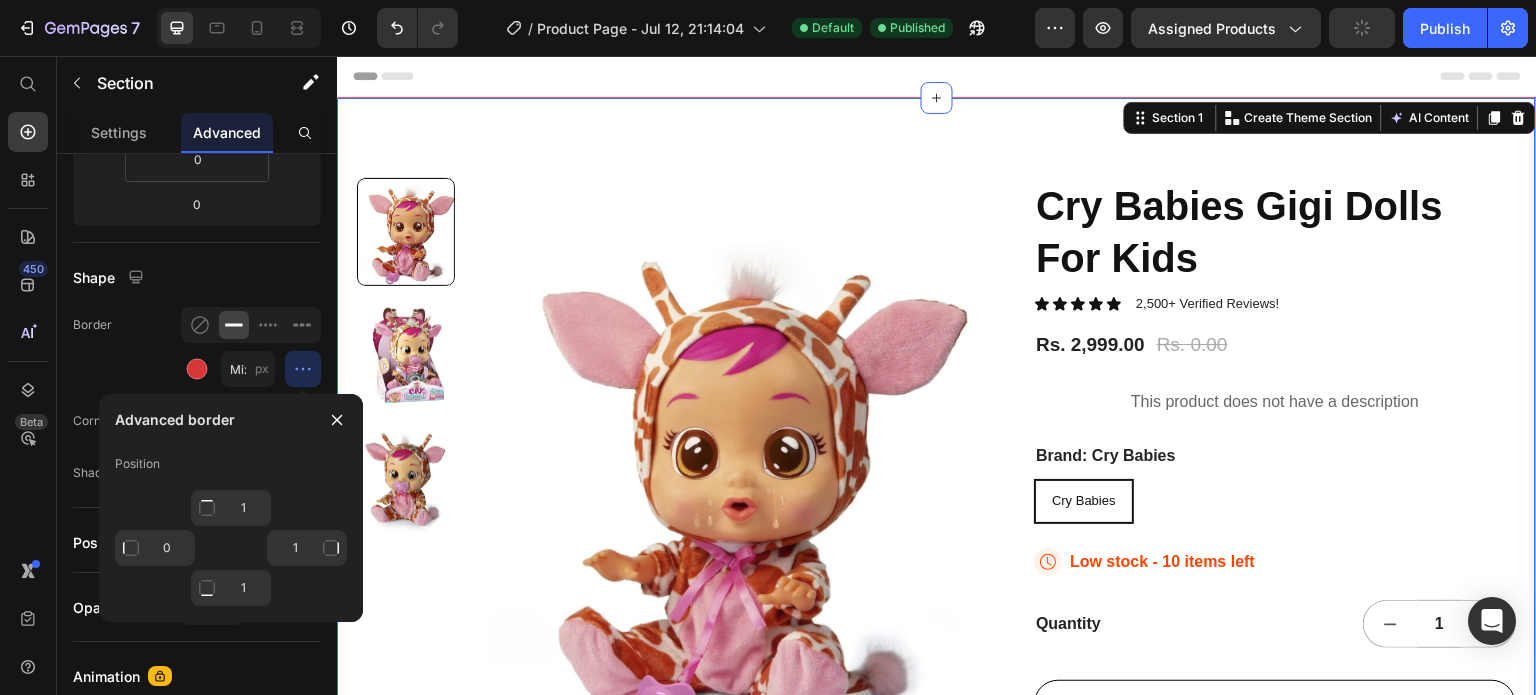 click on "Position 1 0 1 1" at bounding box center [231, 534] 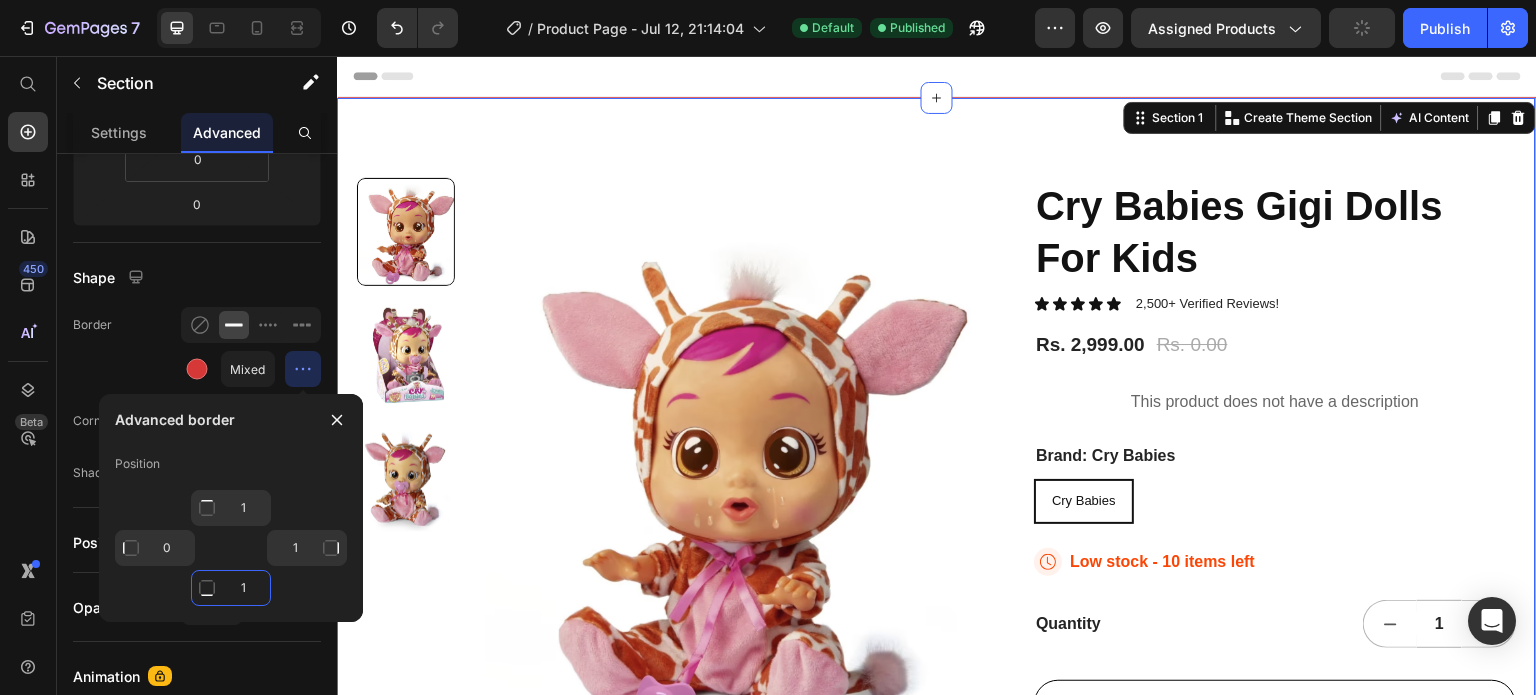click on "1" 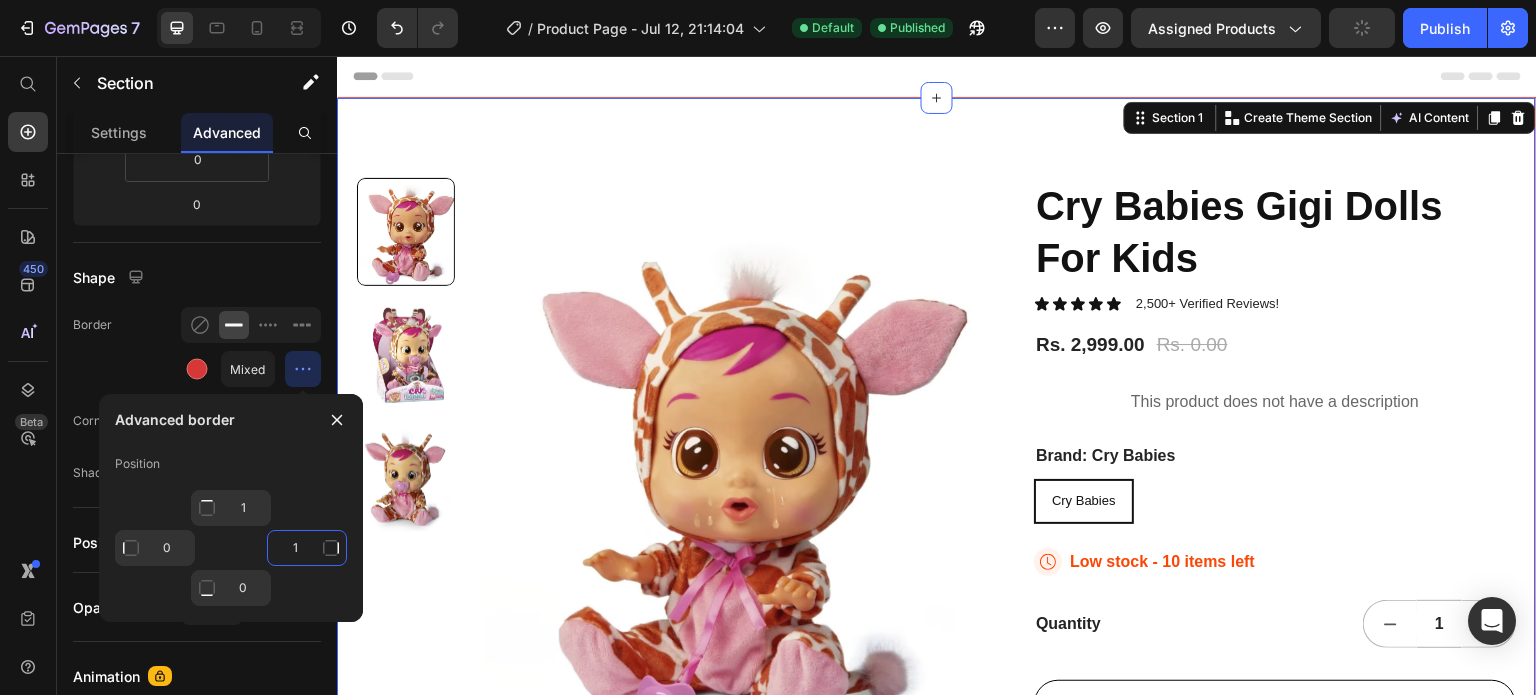 click on "1" 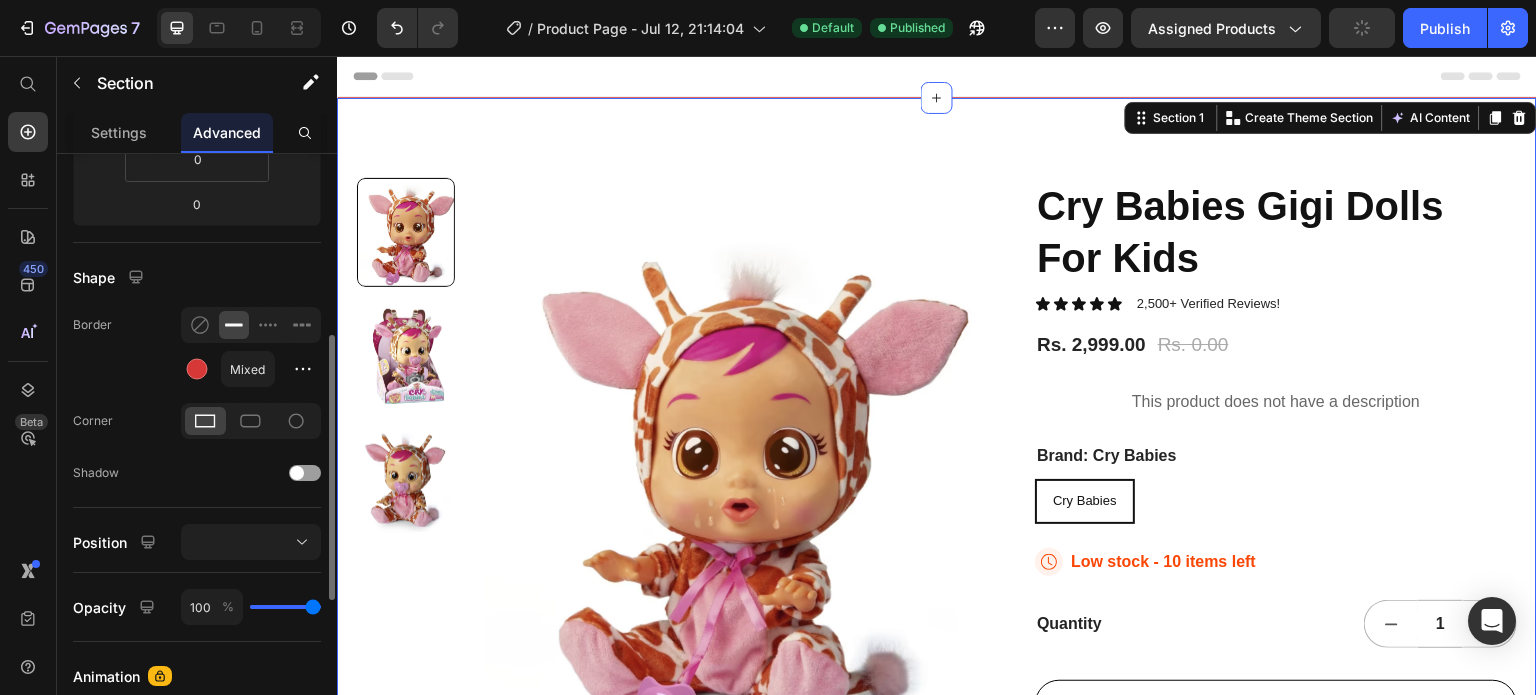 click on "Border Mixed" 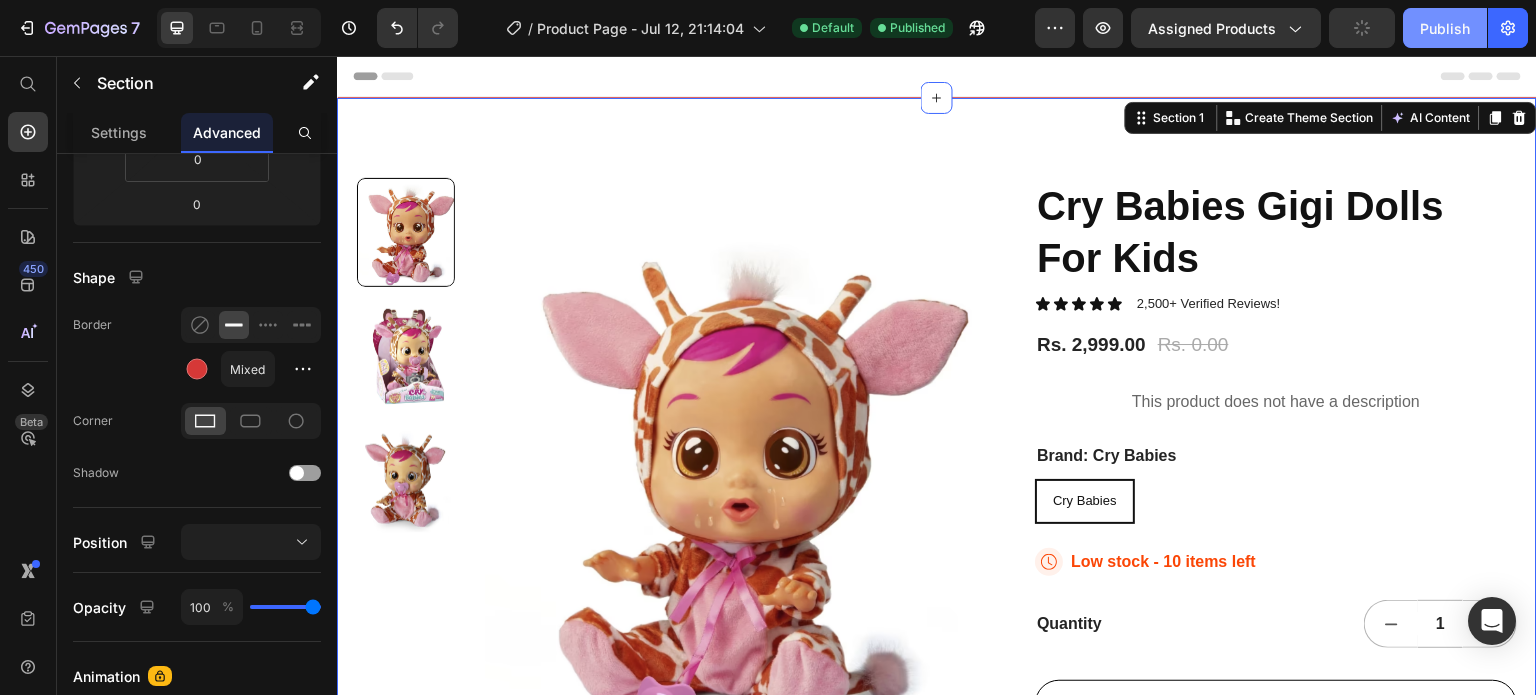 click on "Publish" at bounding box center [1445, 28] 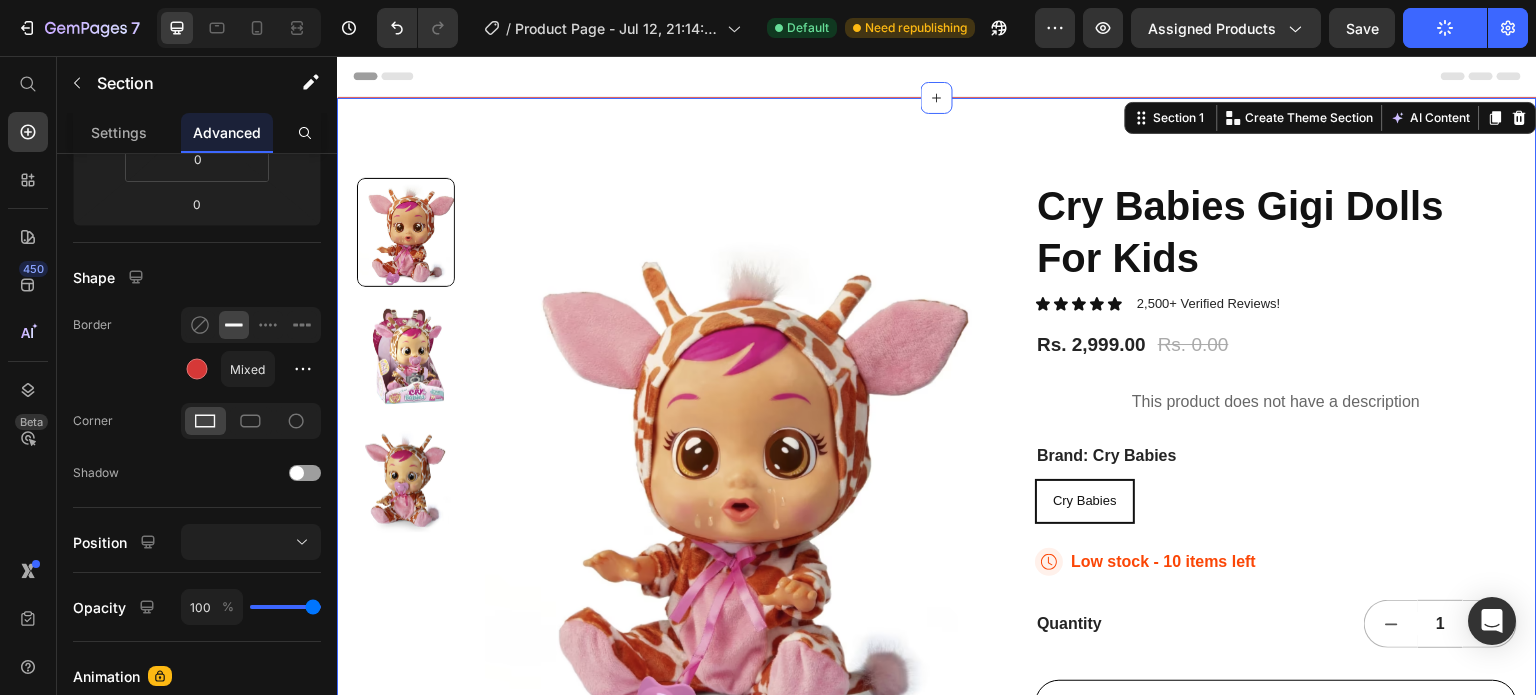 click 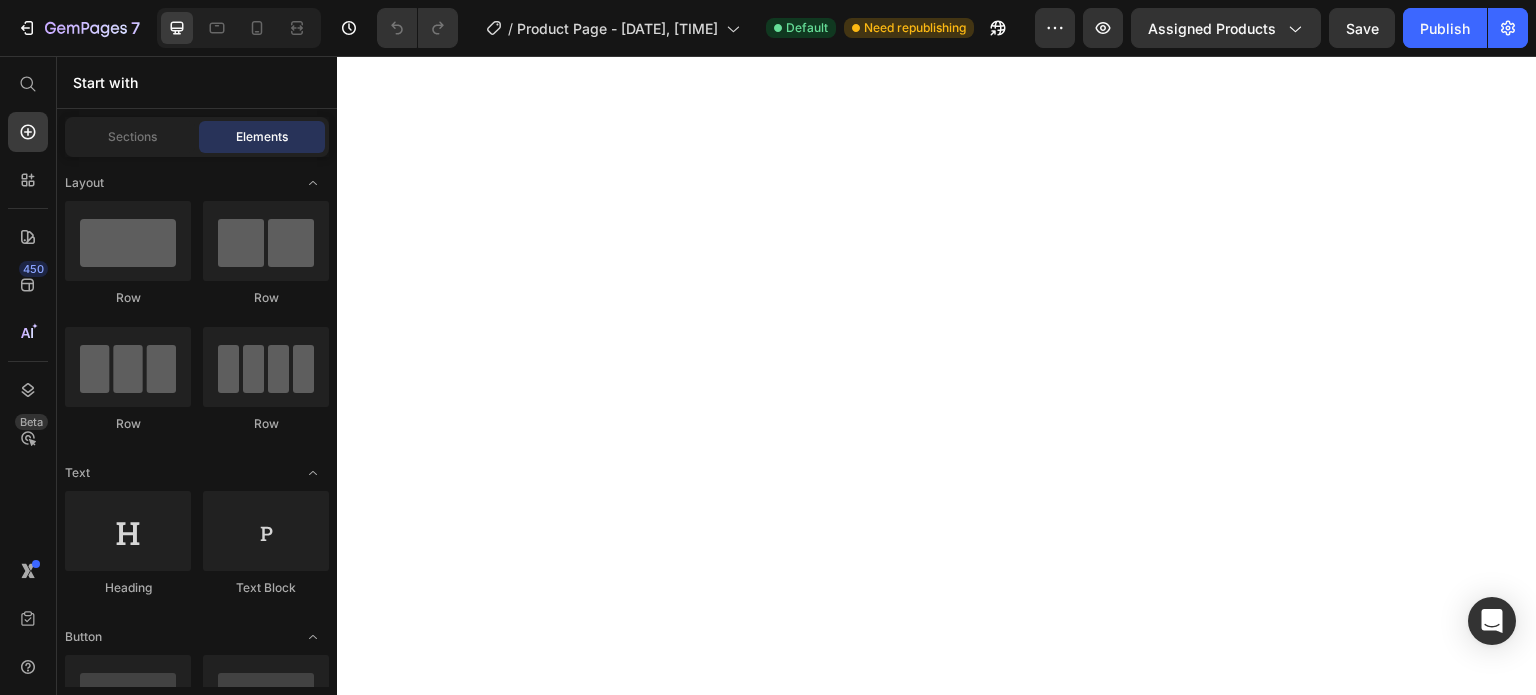 scroll, scrollTop: 0, scrollLeft: 0, axis: both 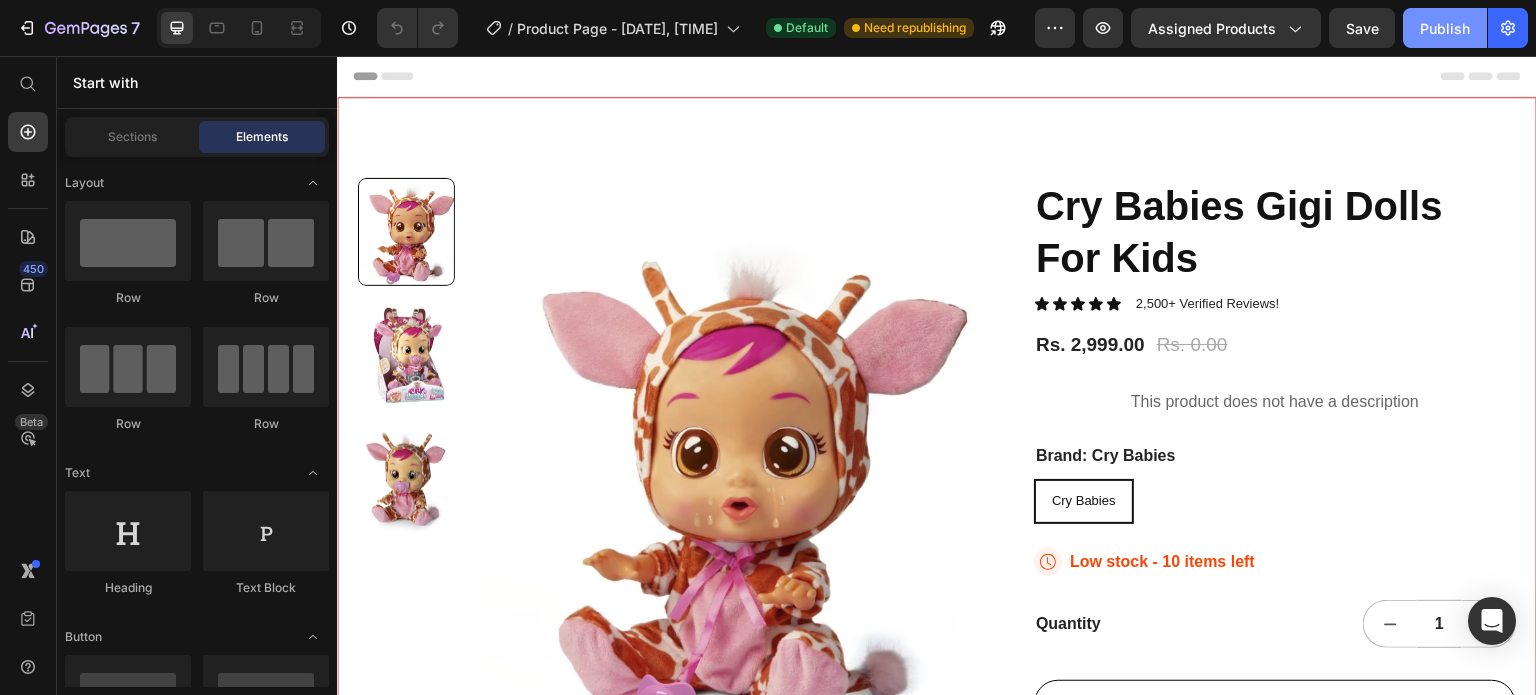 click on "Publish" at bounding box center (1445, 28) 